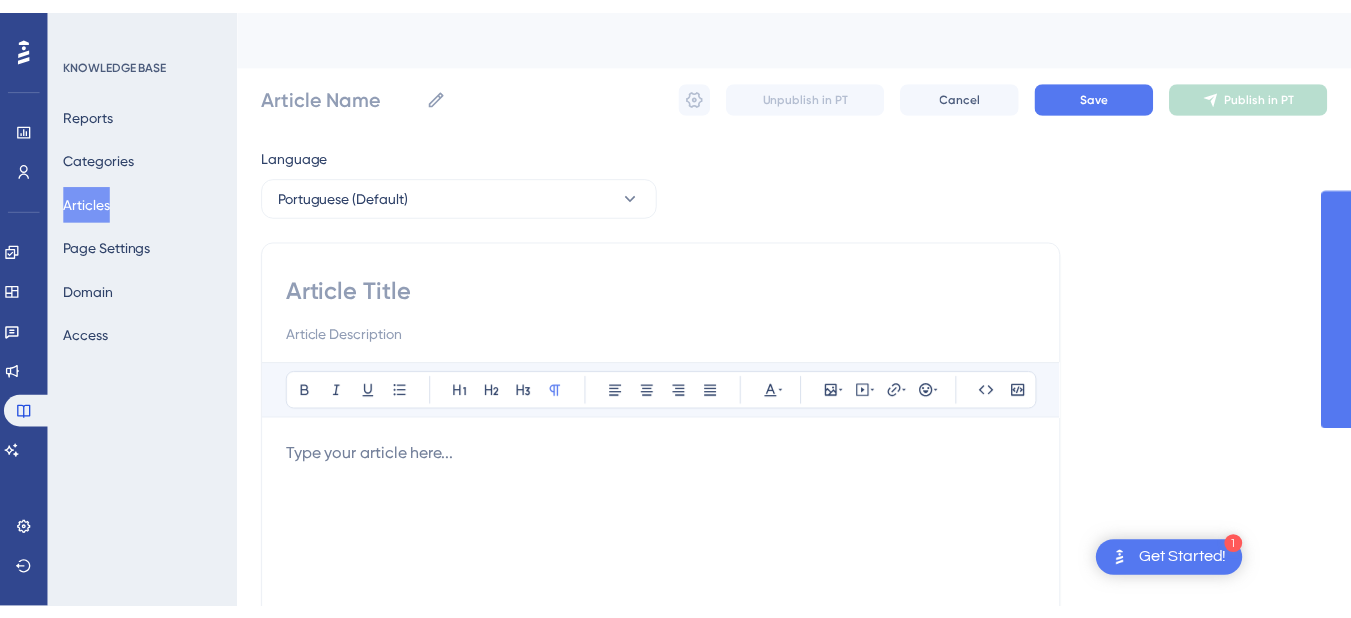 scroll, scrollTop: 0, scrollLeft: 0, axis: both 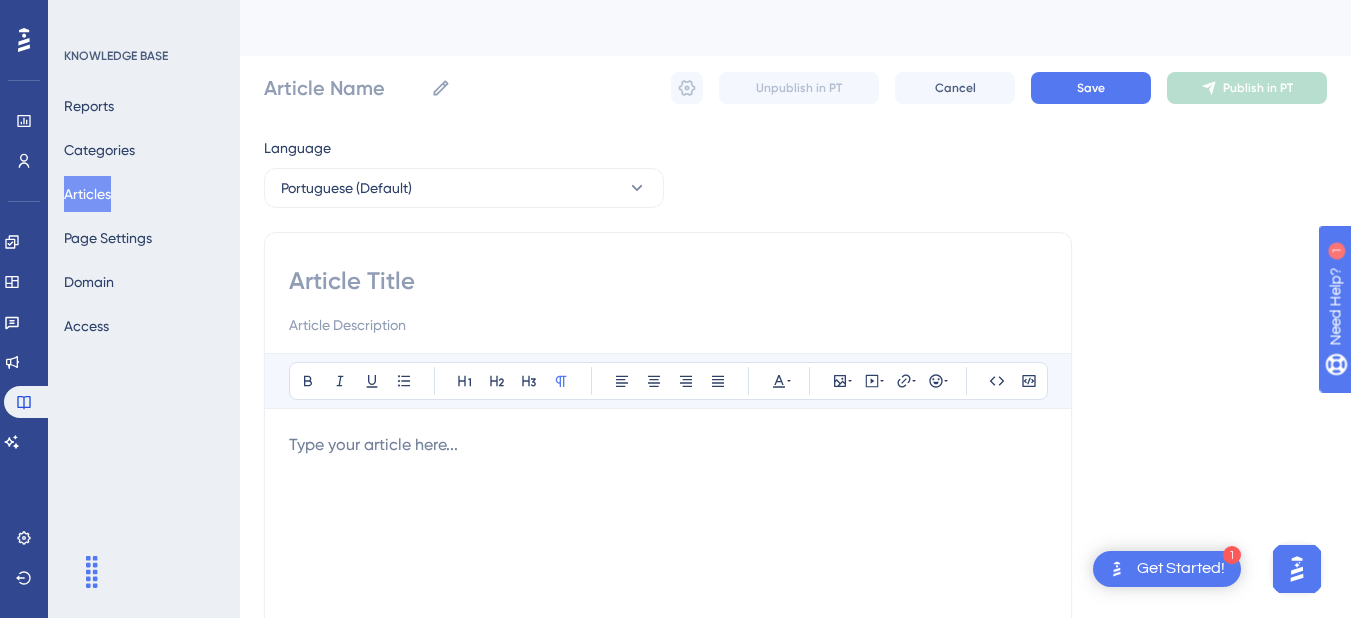 click on "Articles" at bounding box center [87, 194] 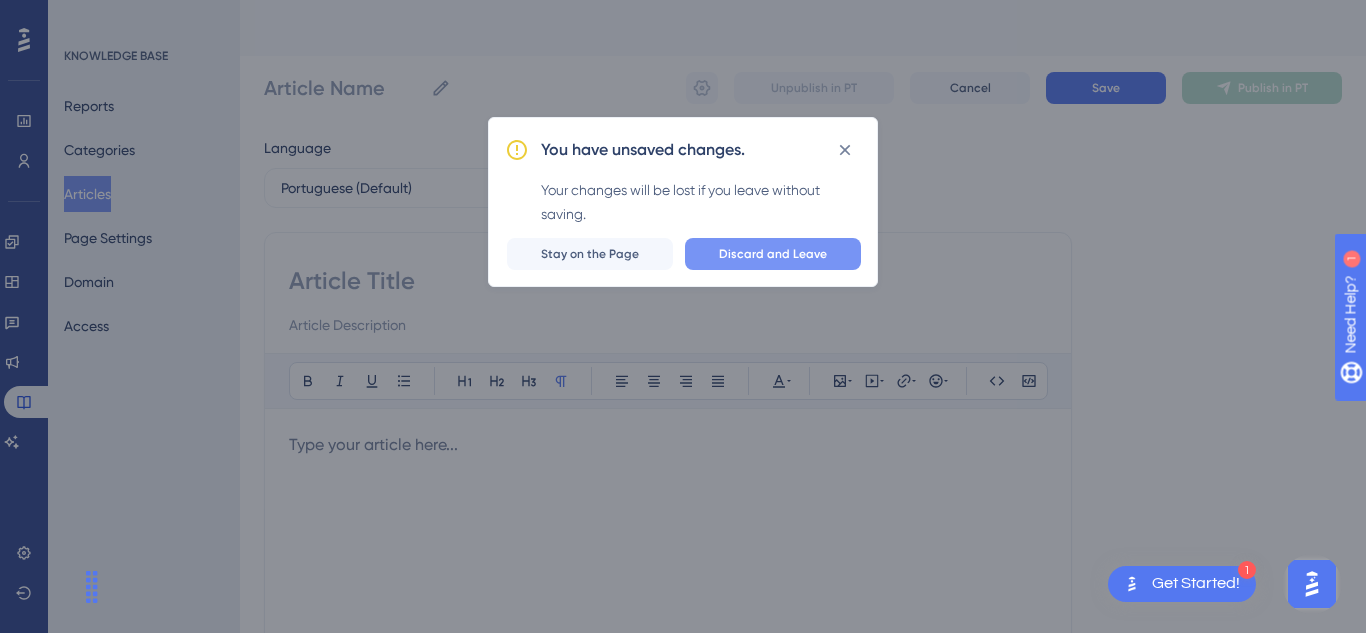 click on "Discard and Leave" at bounding box center [773, 254] 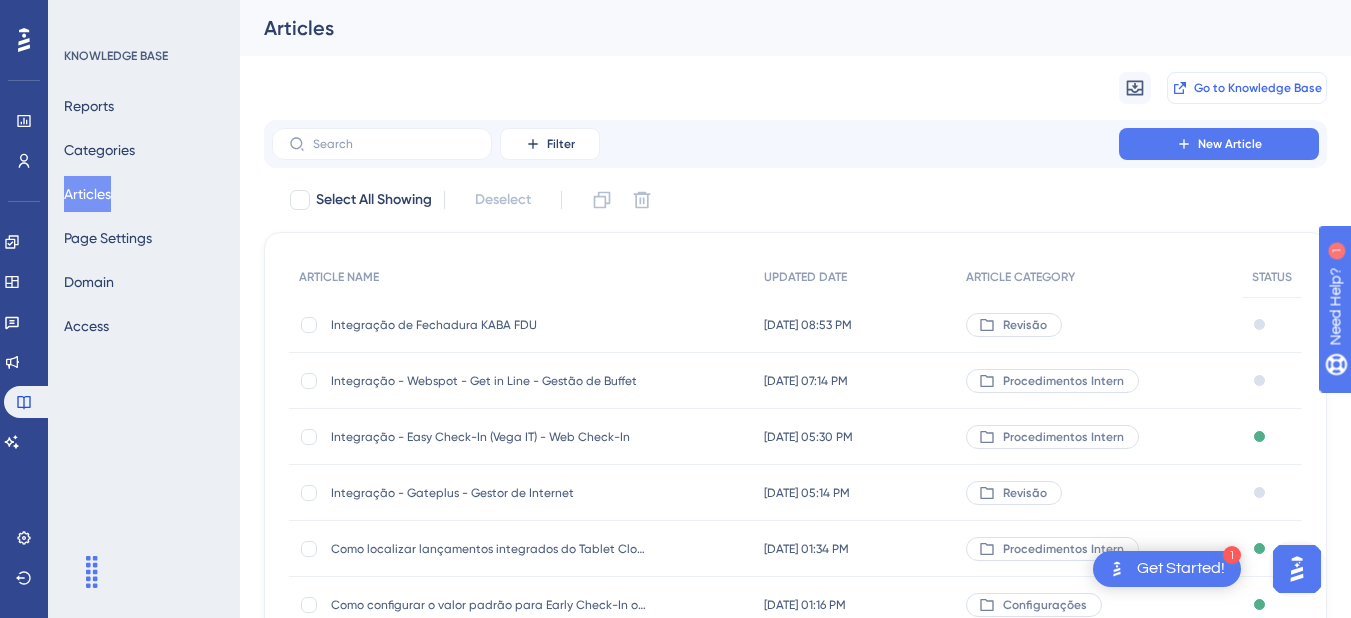 click on "Go to Knowledge Base" at bounding box center (1258, 88) 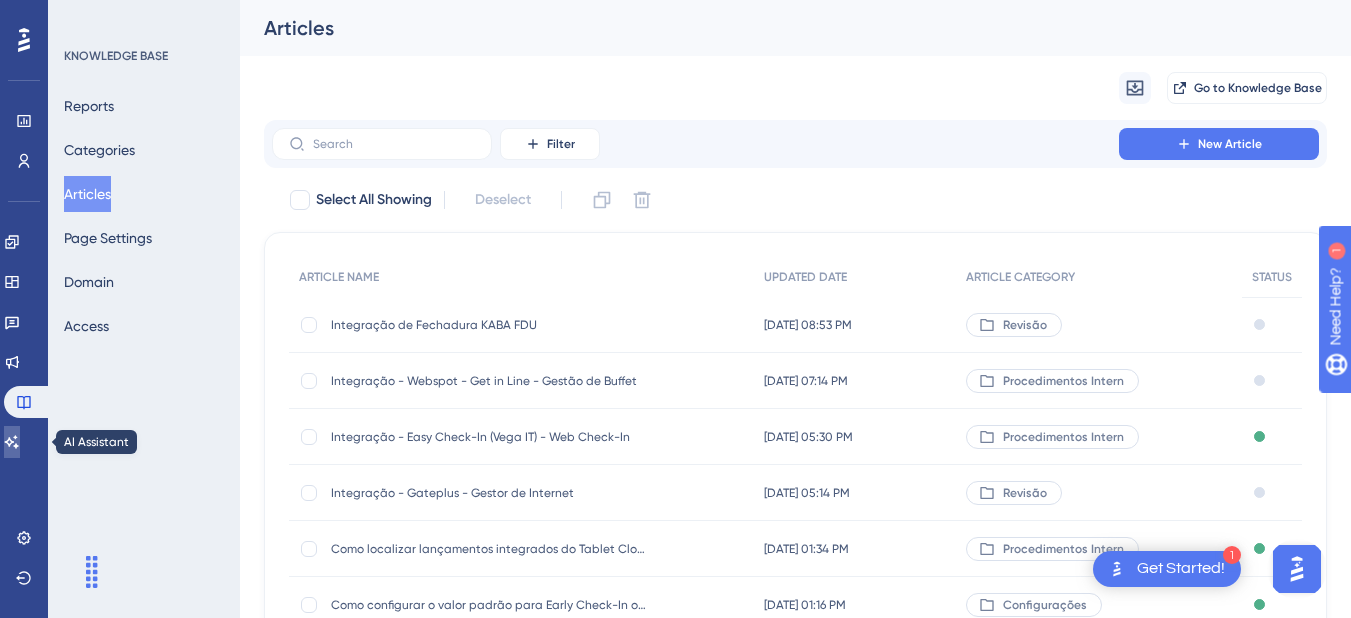 click at bounding box center (12, 442) 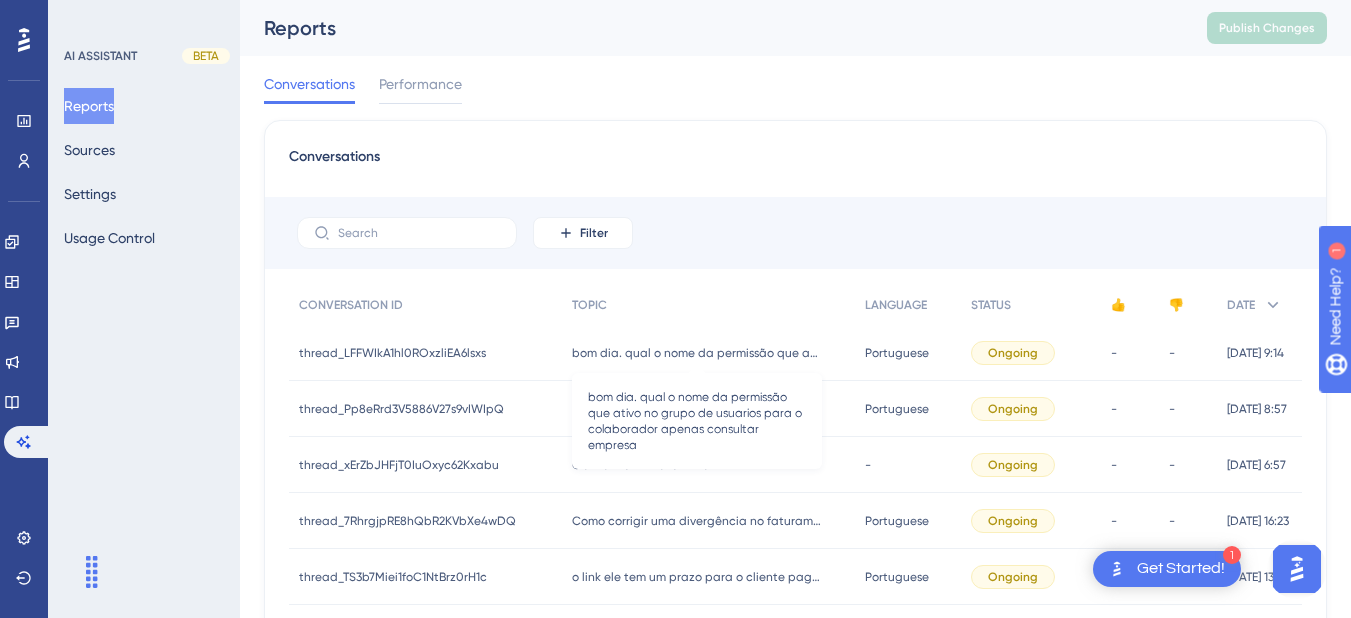 click on "bom dia. qual o nome da permissão que ativo no grupo de usuarios para o colaborador apenas consultar empresa" at bounding box center (697, 353) 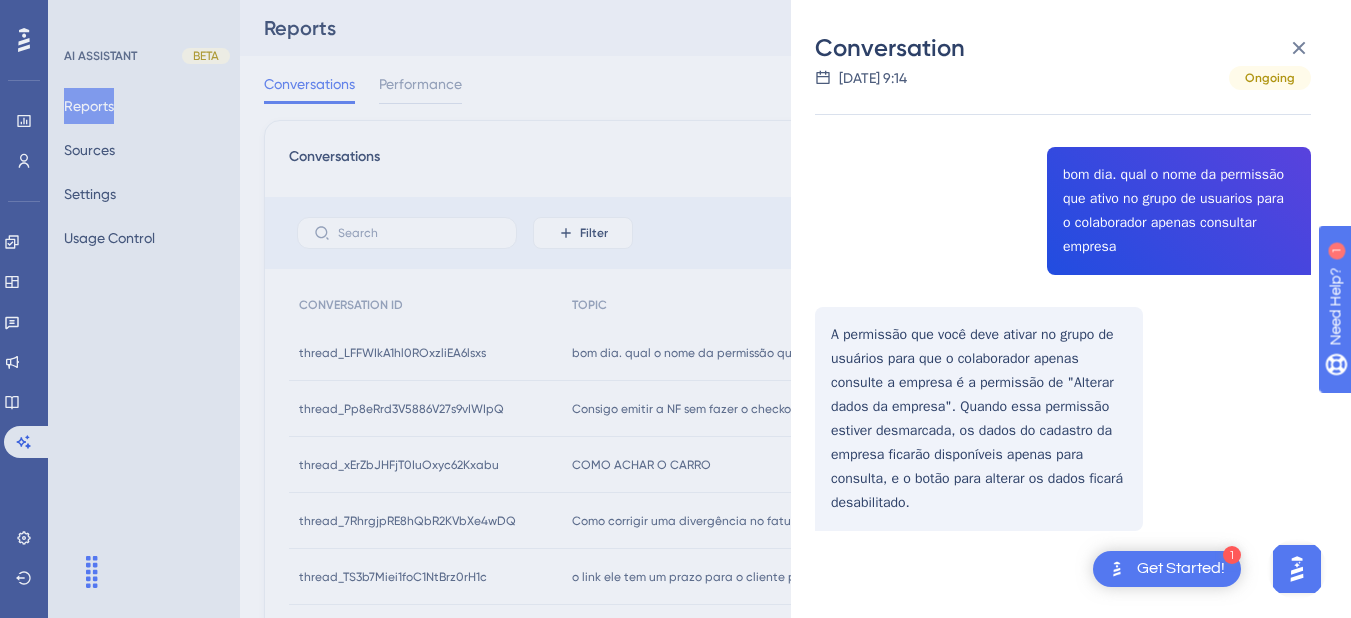 scroll, scrollTop: 0, scrollLeft: 0, axis: both 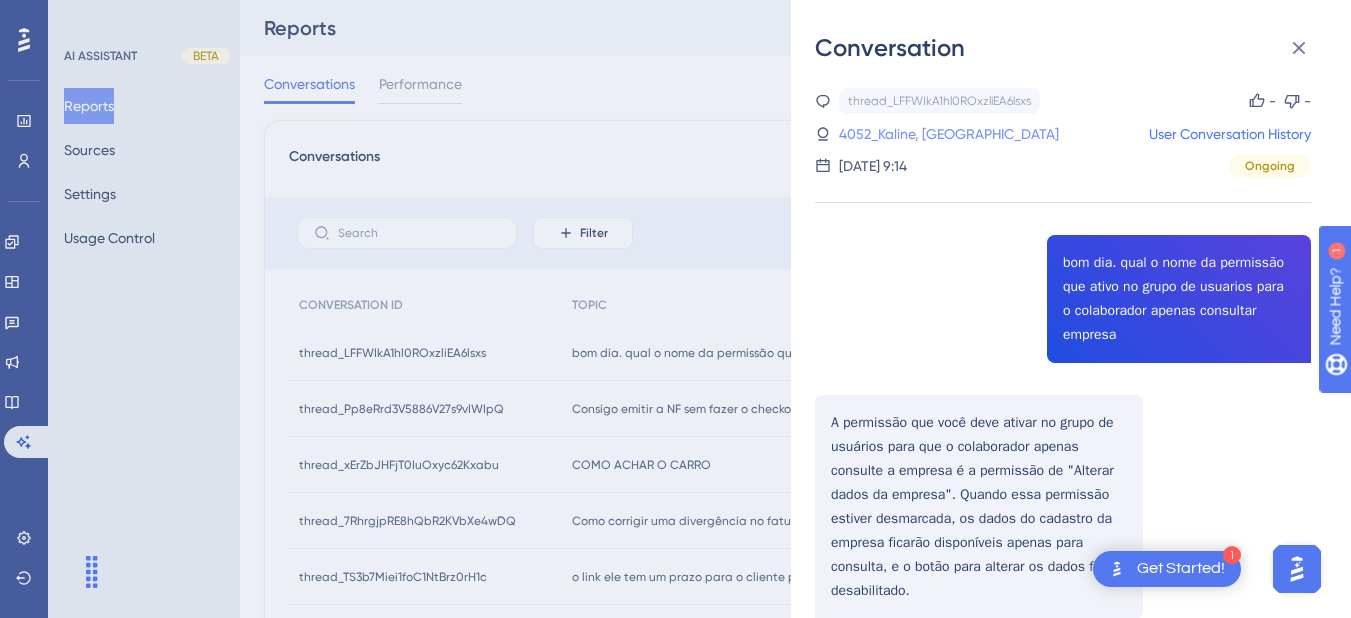 click on "4052_Kaline, [GEOGRAPHIC_DATA]" at bounding box center (949, 134) 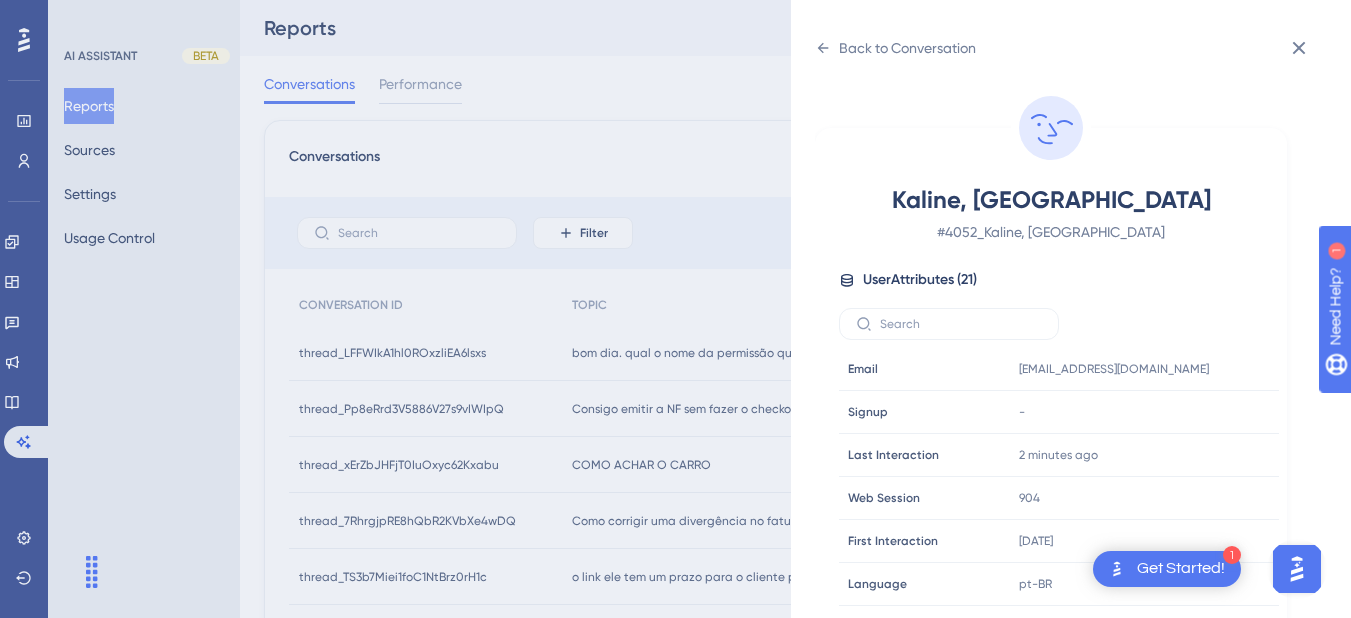 scroll, scrollTop: 25, scrollLeft: 0, axis: vertical 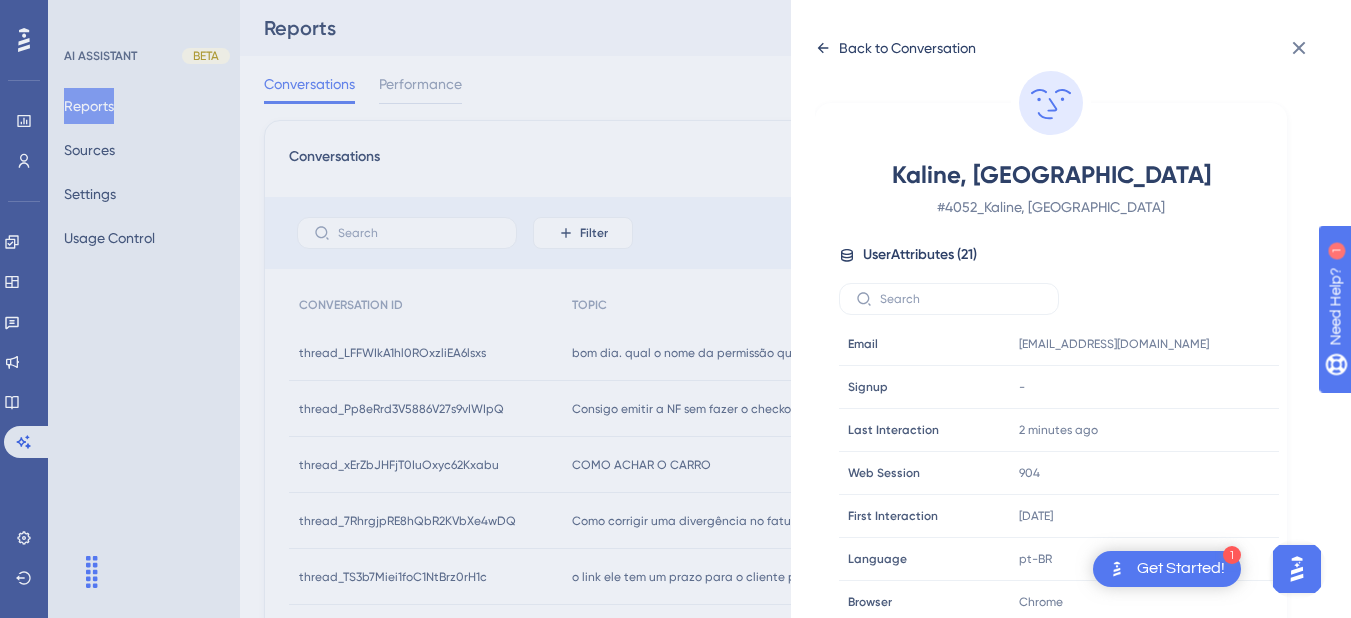 click 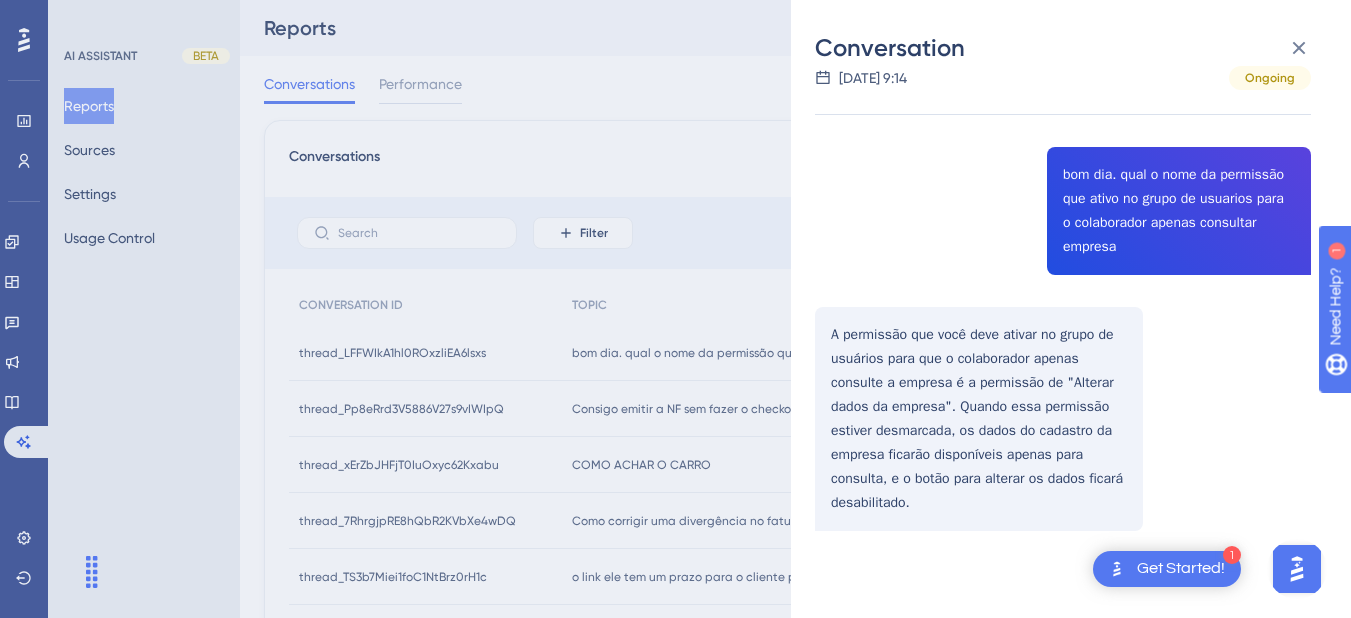 scroll, scrollTop: 0, scrollLeft: 0, axis: both 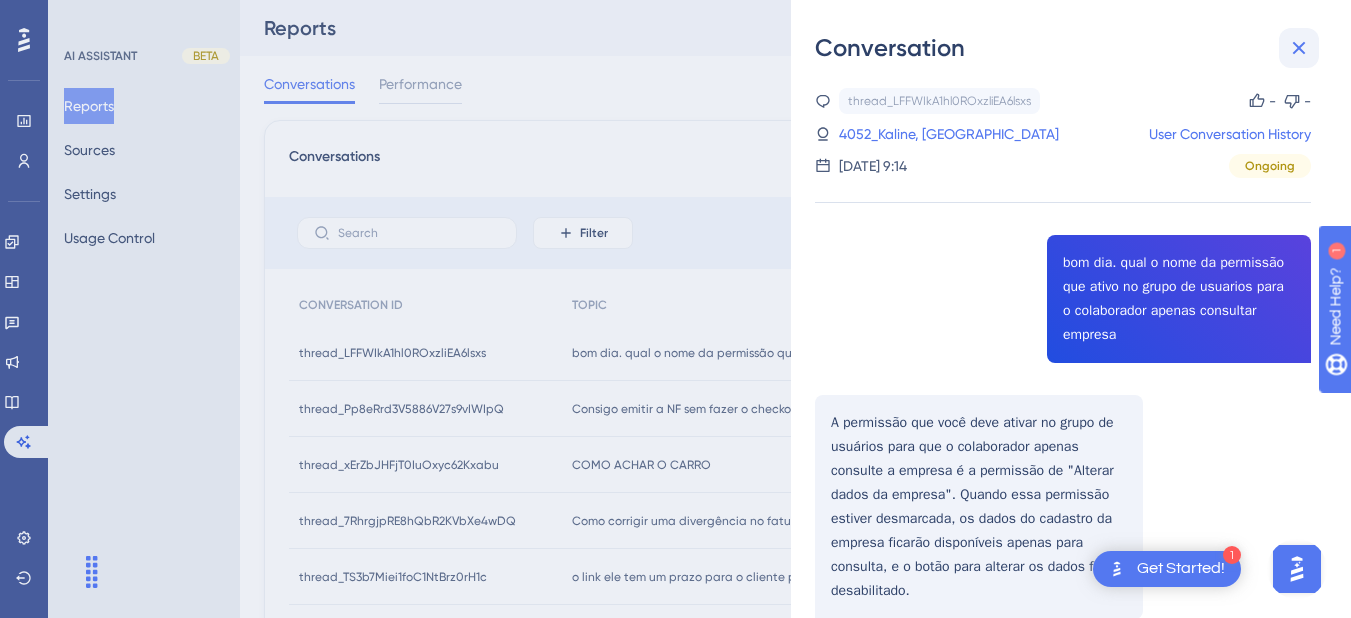 click 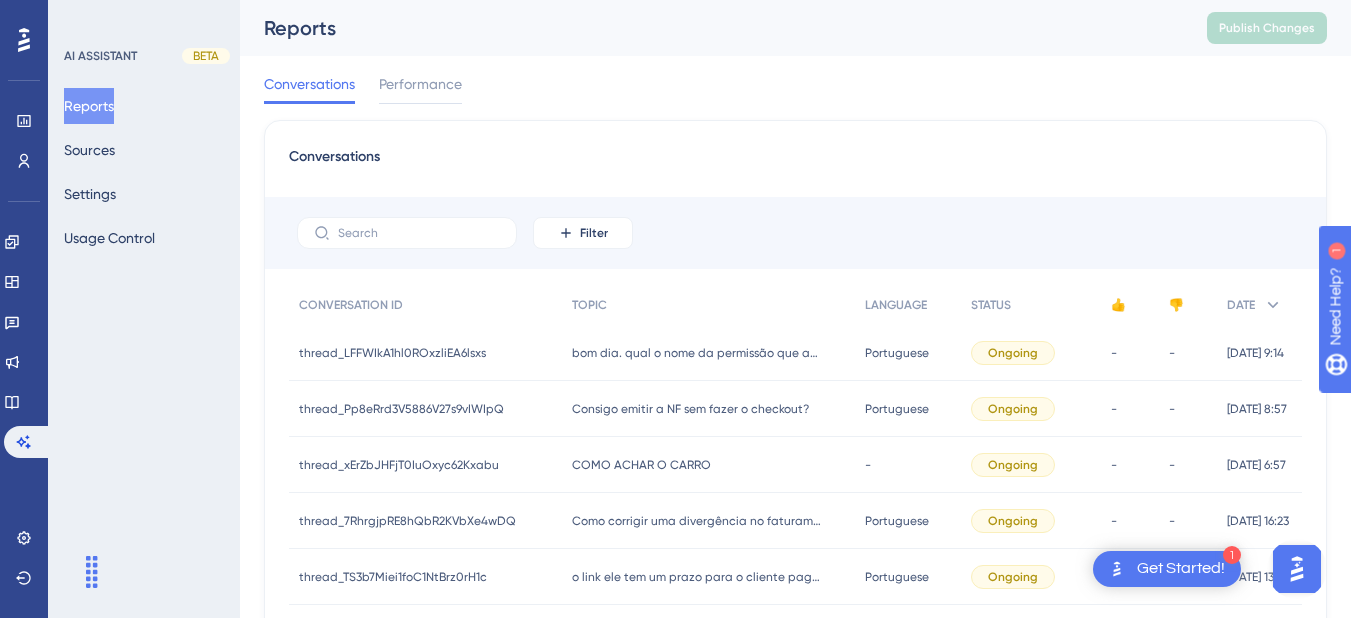 click on "Consigo emitir a NF sem fazer o checkout?" at bounding box center [690, 409] 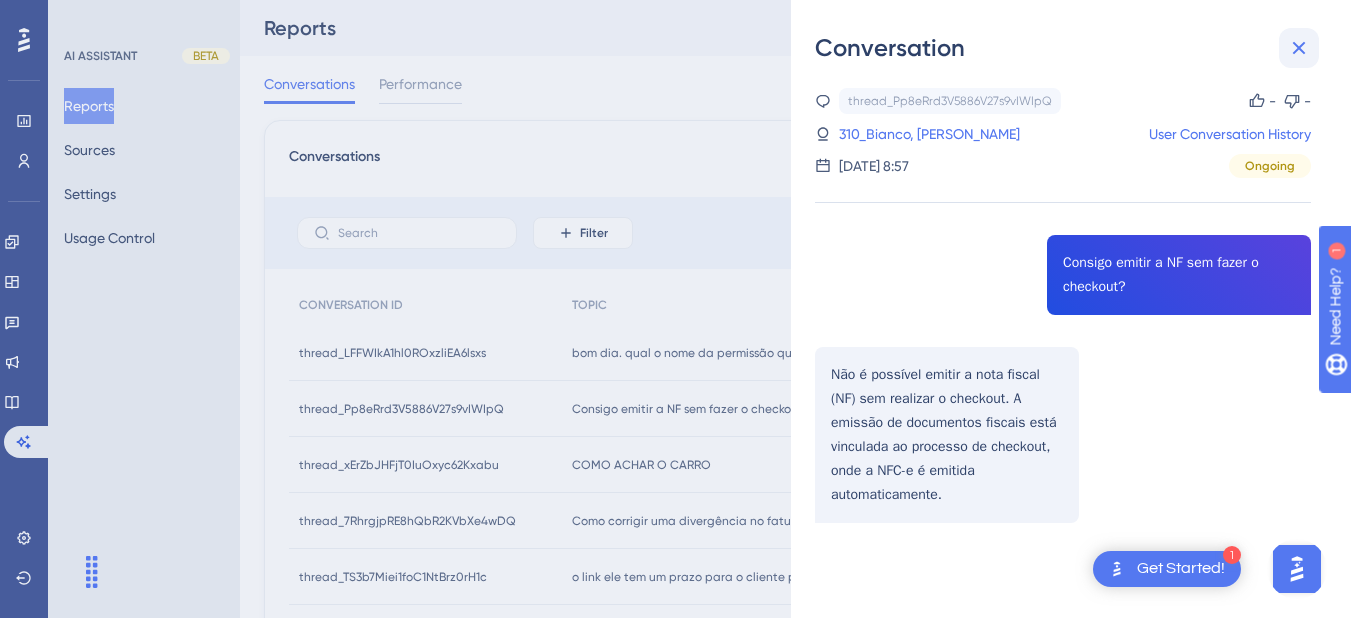 click 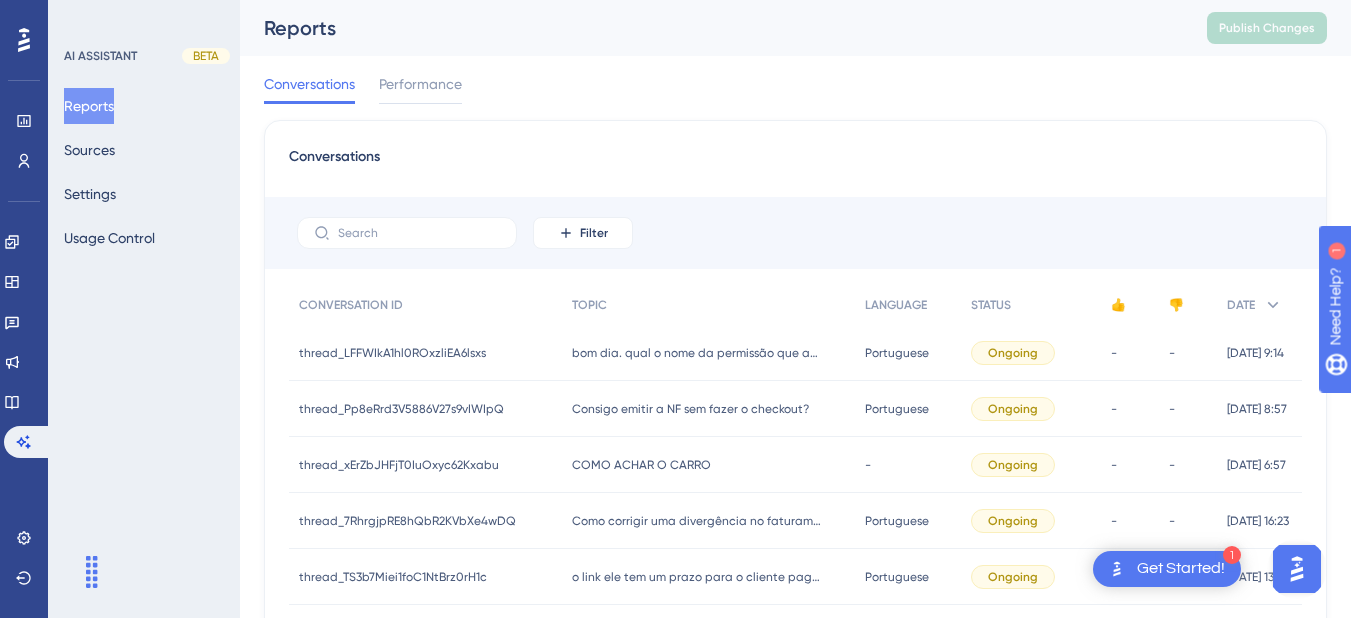 click on "COMO ACHAR O CARRO" at bounding box center [641, 465] 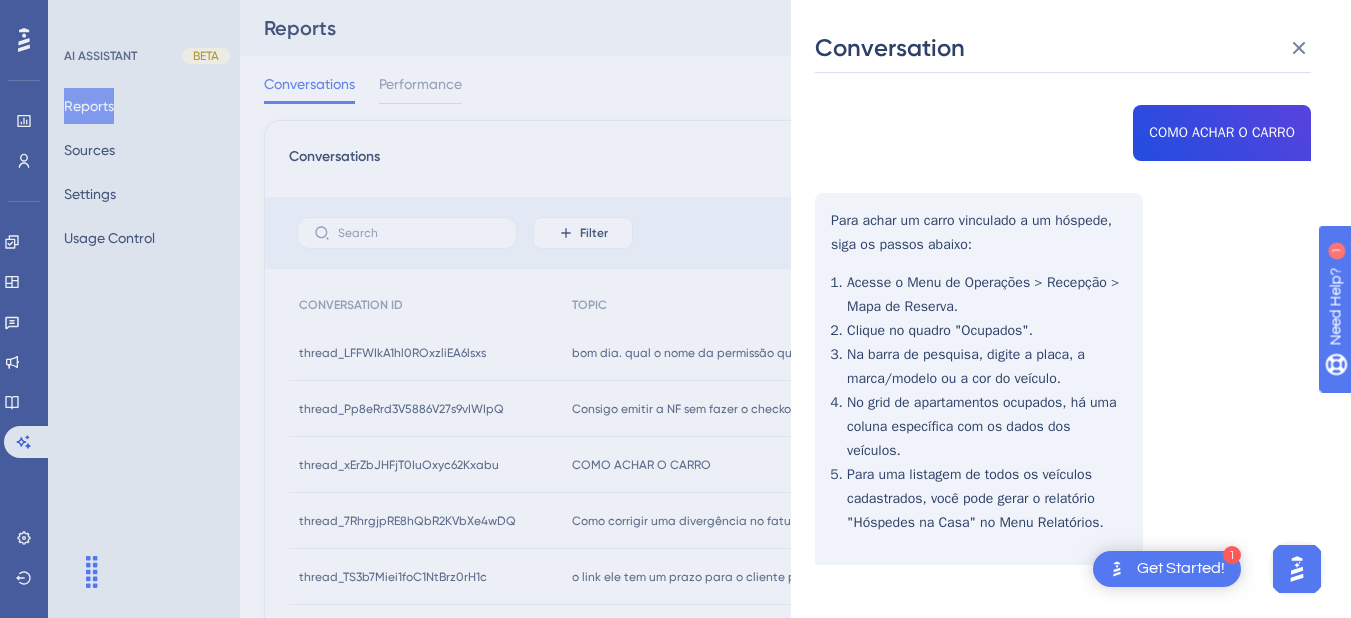 scroll, scrollTop: 140, scrollLeft: 0, axis: vertical 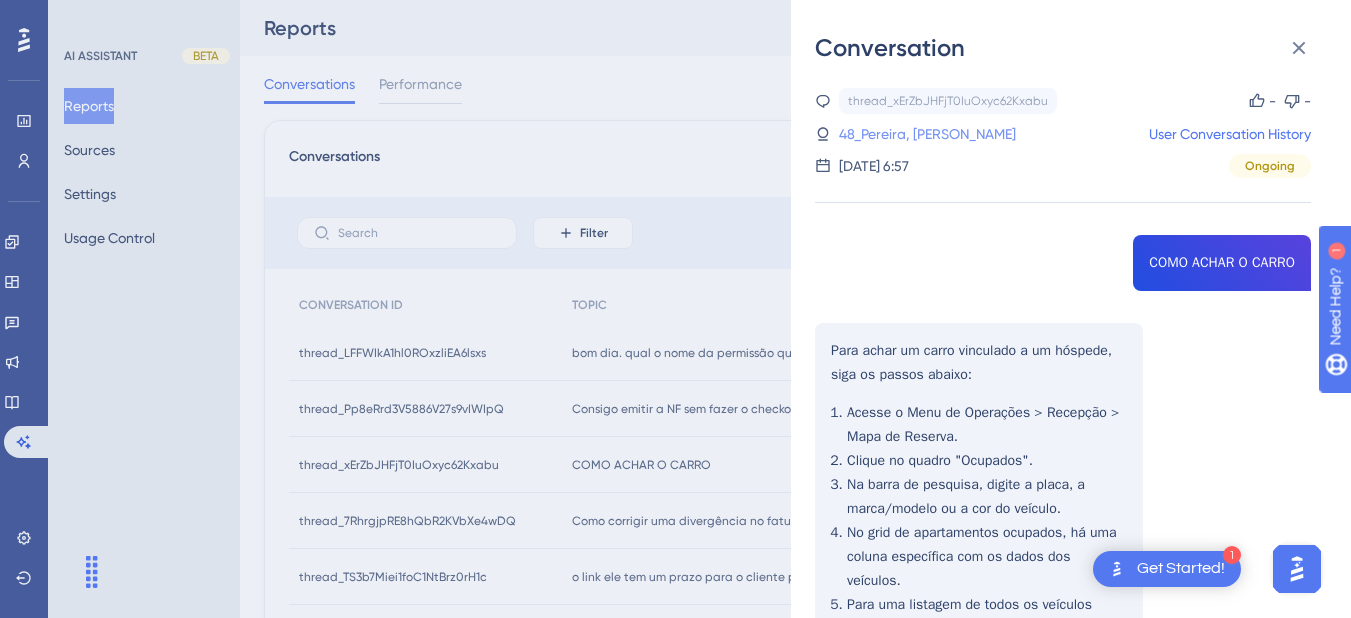 click on "48_Pereira, [PERSON_NAME]" at bounding box center [927, 134] 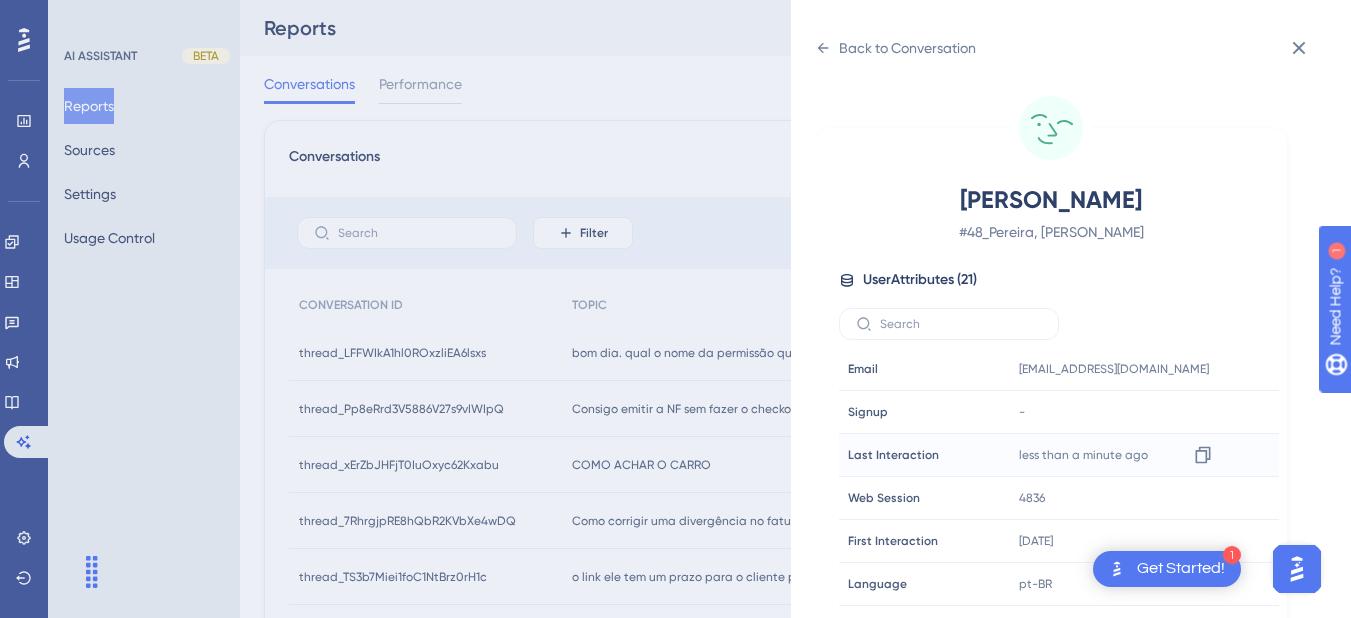 scroll, scrollTop: 609, scrollLeft: 0, axis: vertical 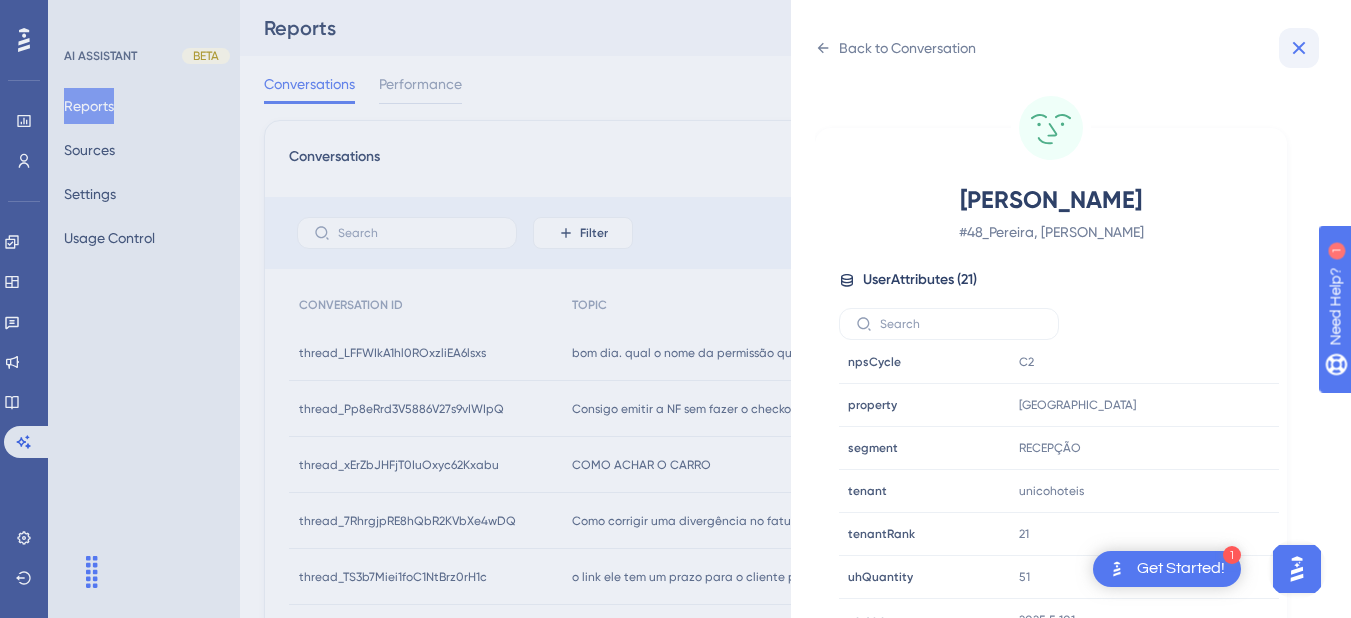 click 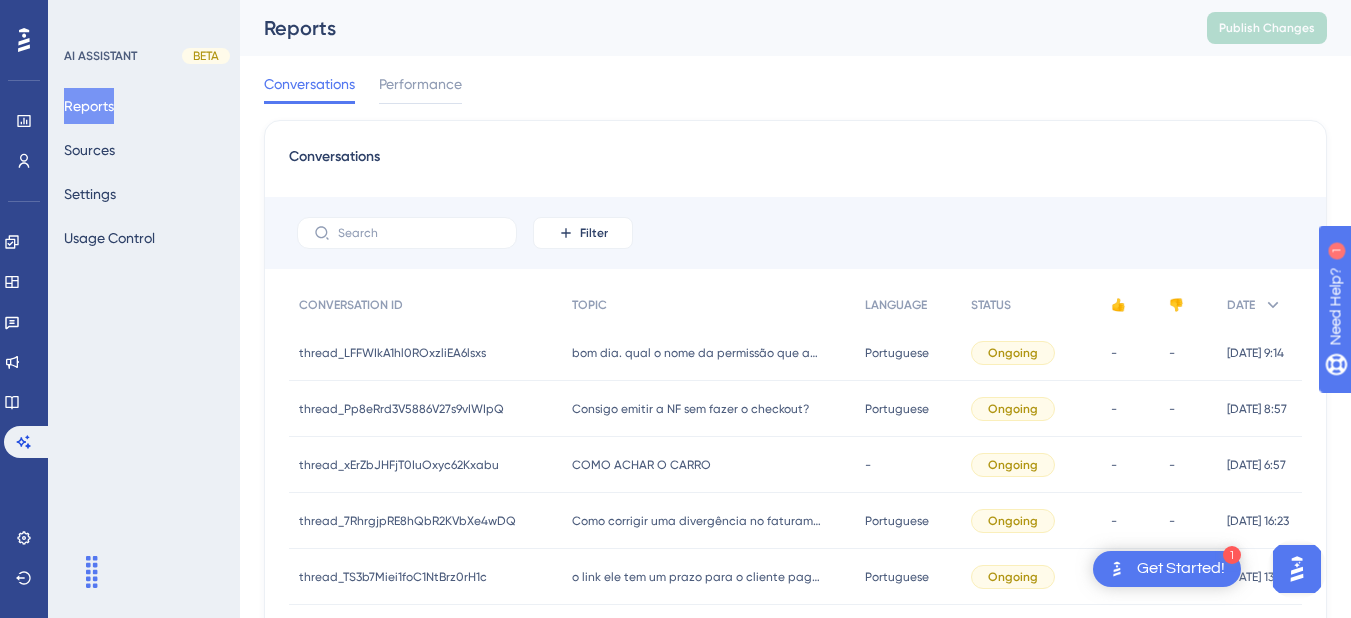 click on "Como corrigir uma divergência no faturamento? Como corrigir uma divergência no faturamento?" at bounding box center (708, 521) 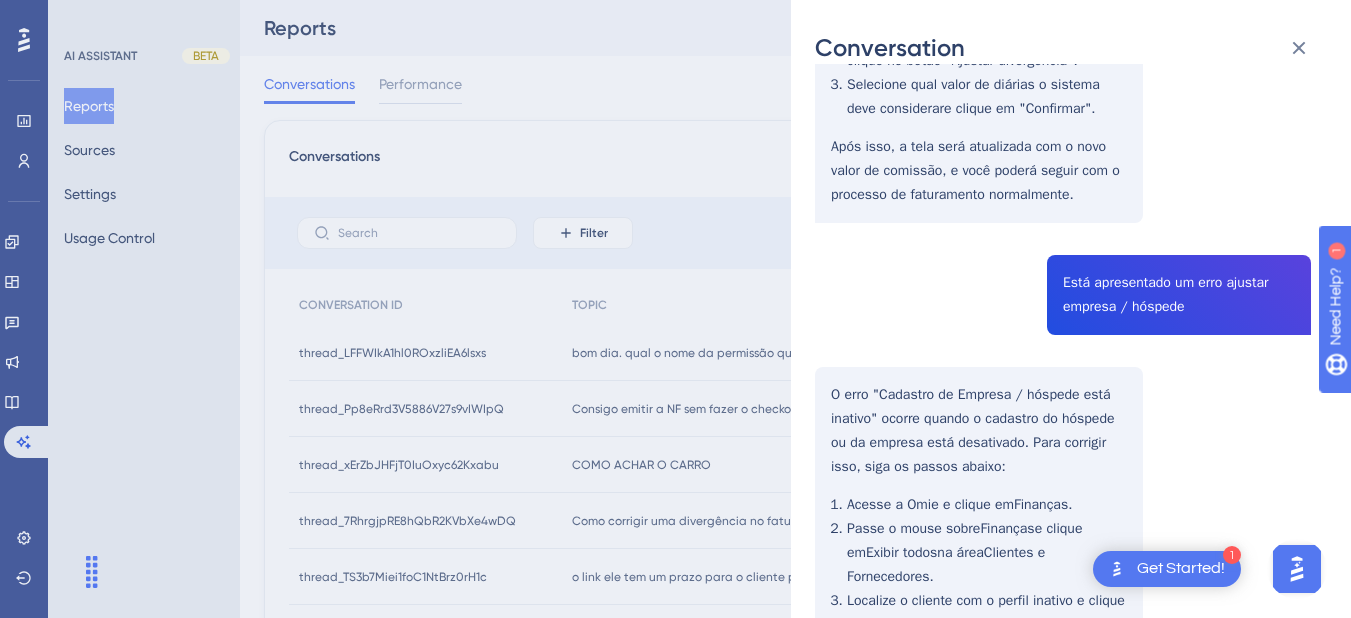 scroll, scrollTop: 0, scrollLeft: 0, axis: both 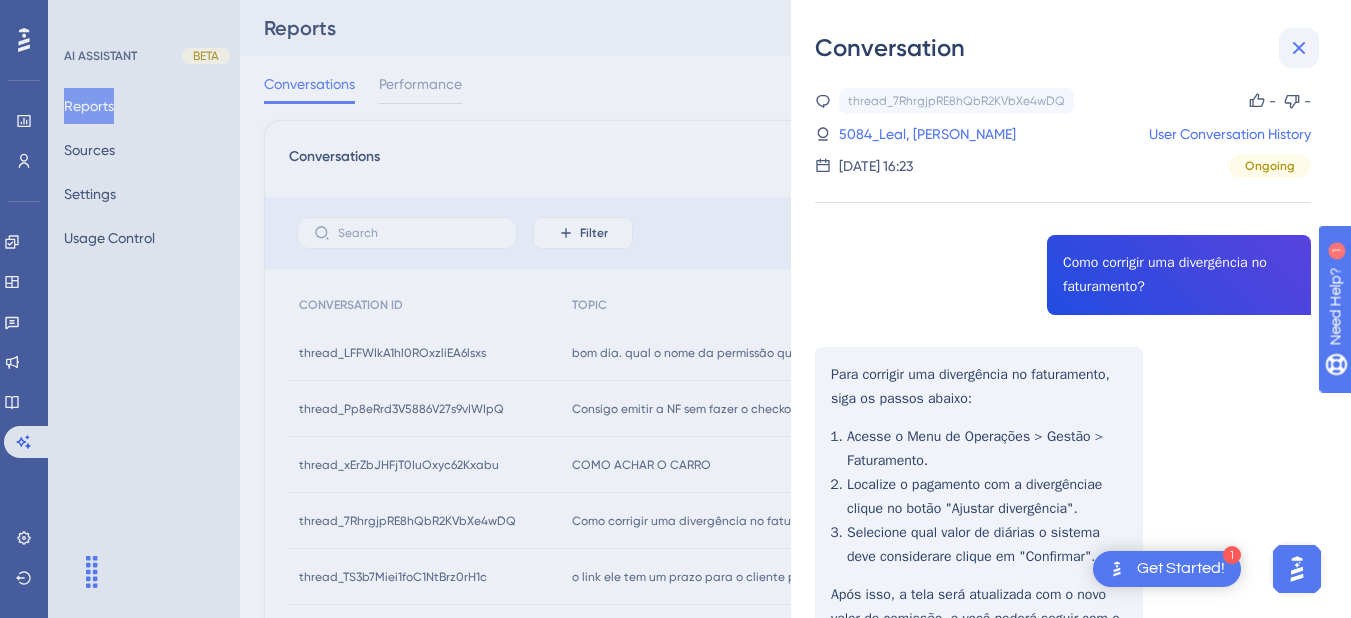 click 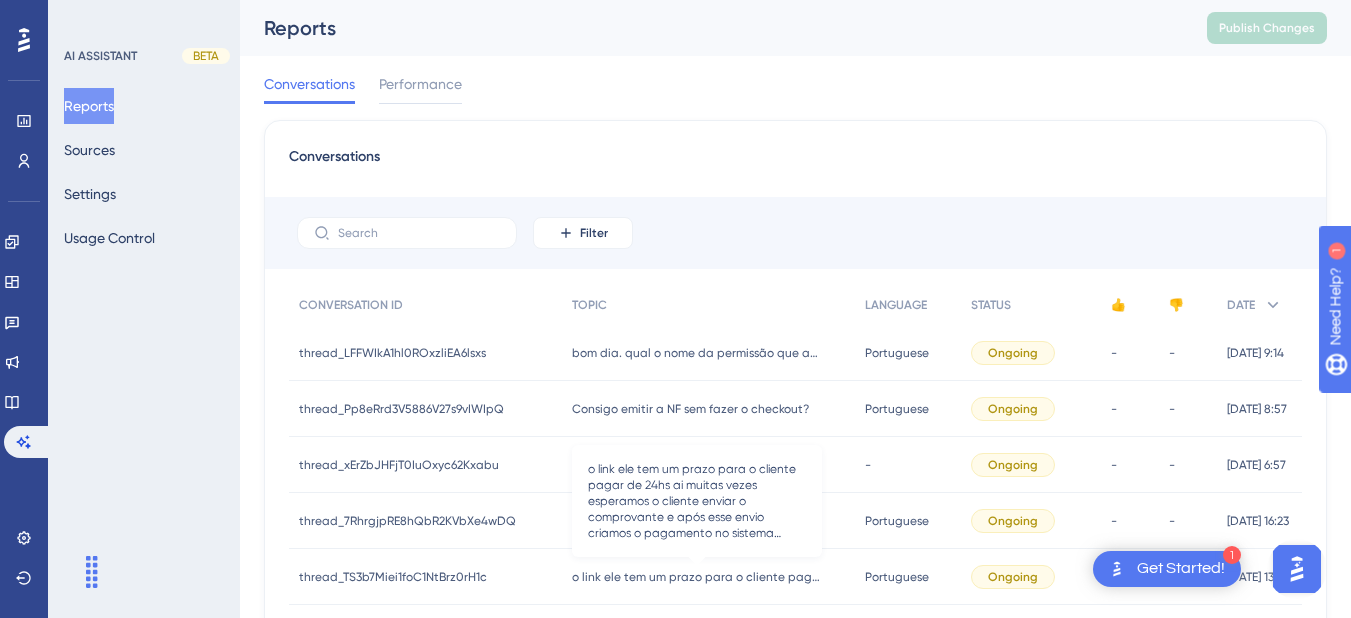 click on "o link ele tem um prazo para o cliente pagar de 24hs ai muitas vezes esperamos o cliente enviar o comprovante e após esse envio criamos o pagamento no sistema
porem é possível criar uma pagamento com a data retroativa do pagamento , exemplo o cliente pagou ontem a noite porem vou lançar hoje" at bounding box center (697, 577) 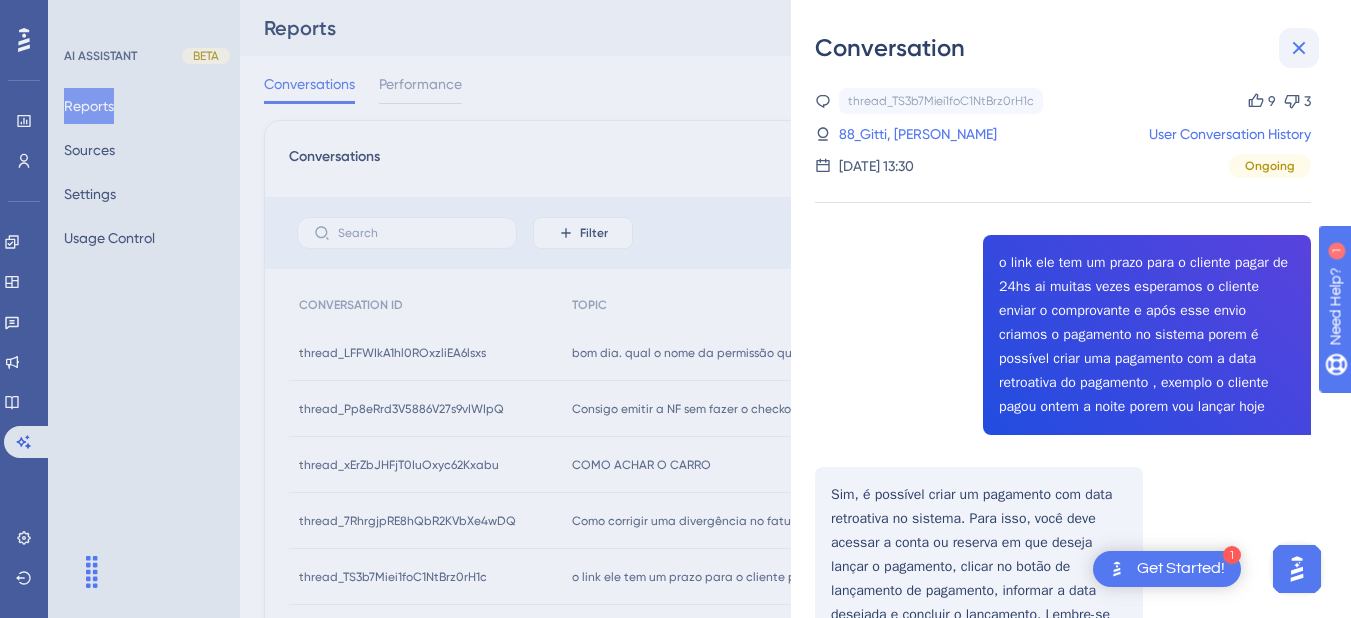 click 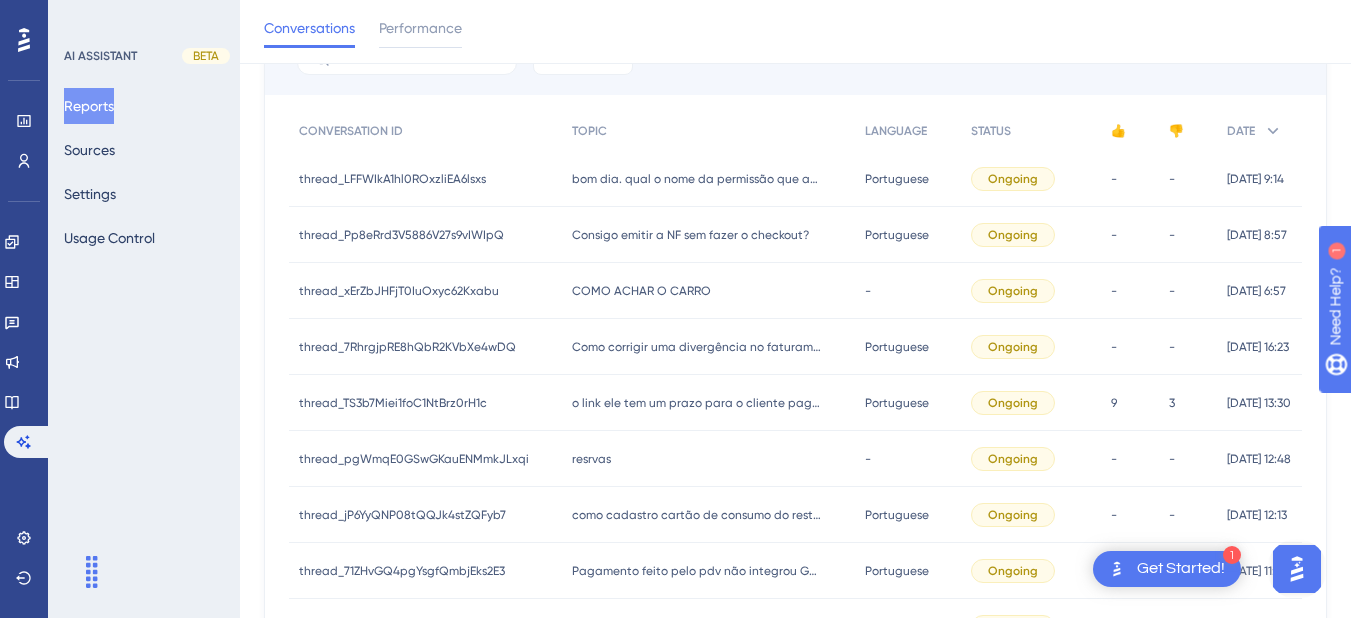 scroll, scrollTop: 190, scrollLeft: 0, axis: vertical 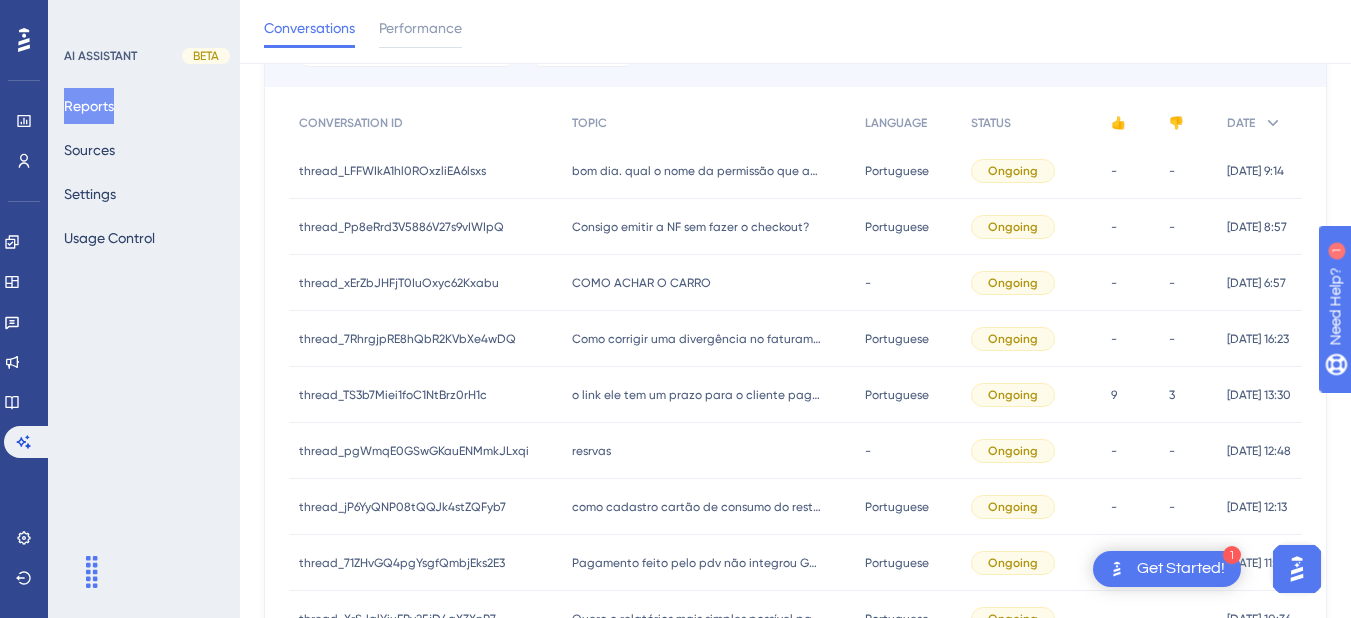 click on "resrvas resrvas" at bounding box center [708, 451] 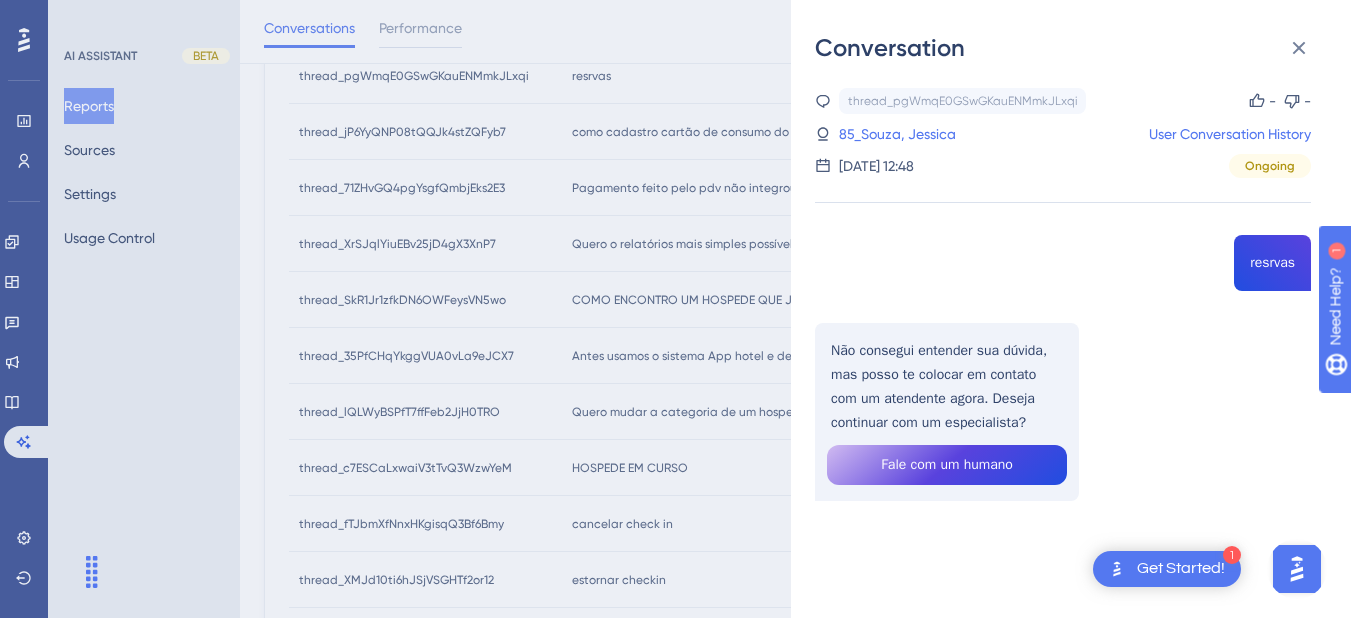 scroll, scrollTop: 570, scrollLeft: 0, axis: vertical 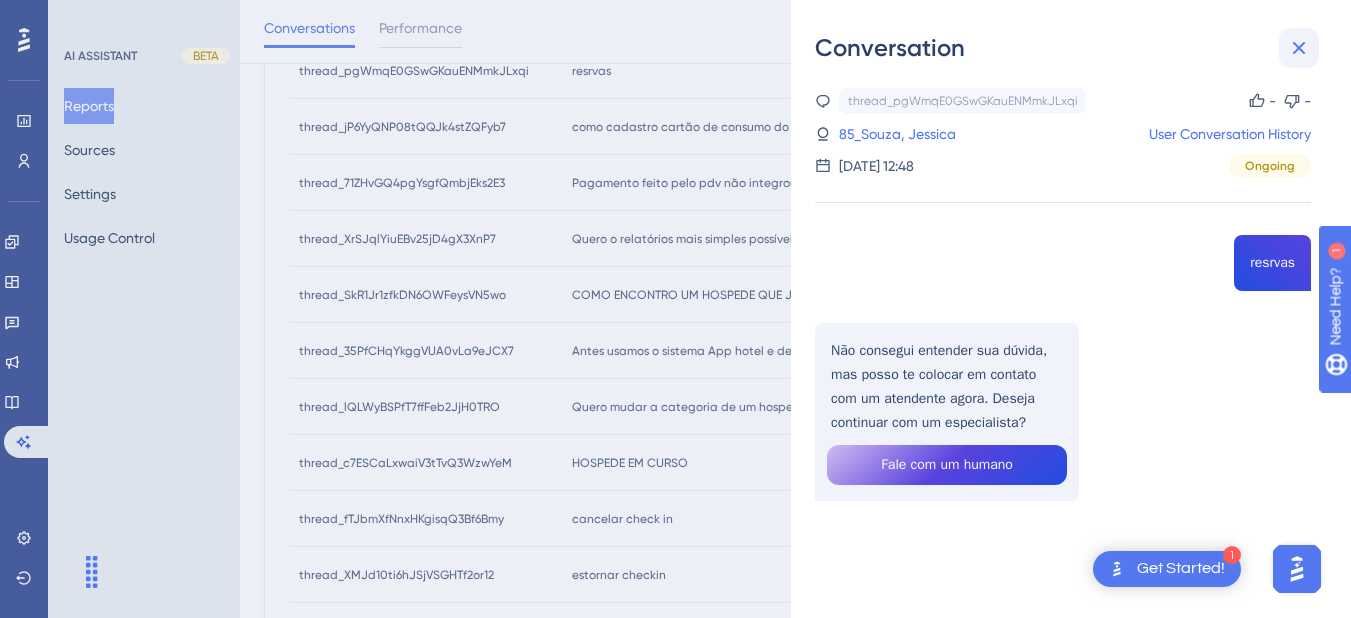 click at bounding box center [1299, 48] 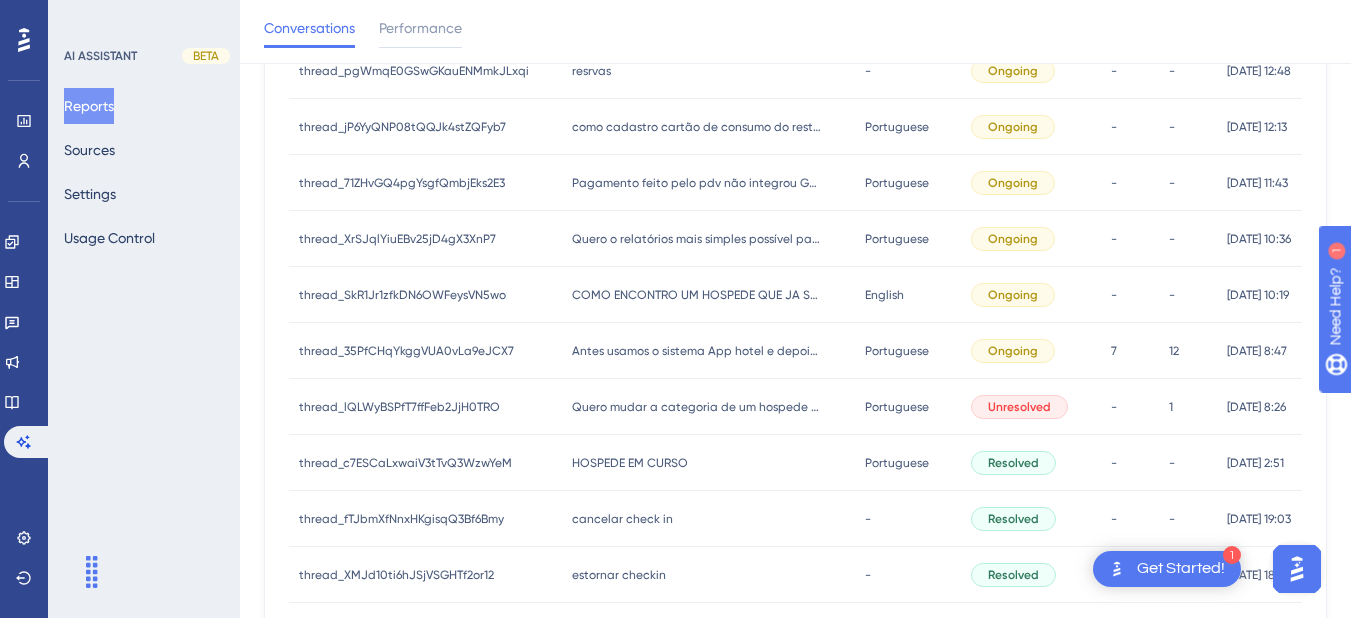 click on "como cadastro cartão de consumo do restaurante na recepção? como cadastro cartão de consumo do restaurante na recepção?" at bounding box center [708, 127] 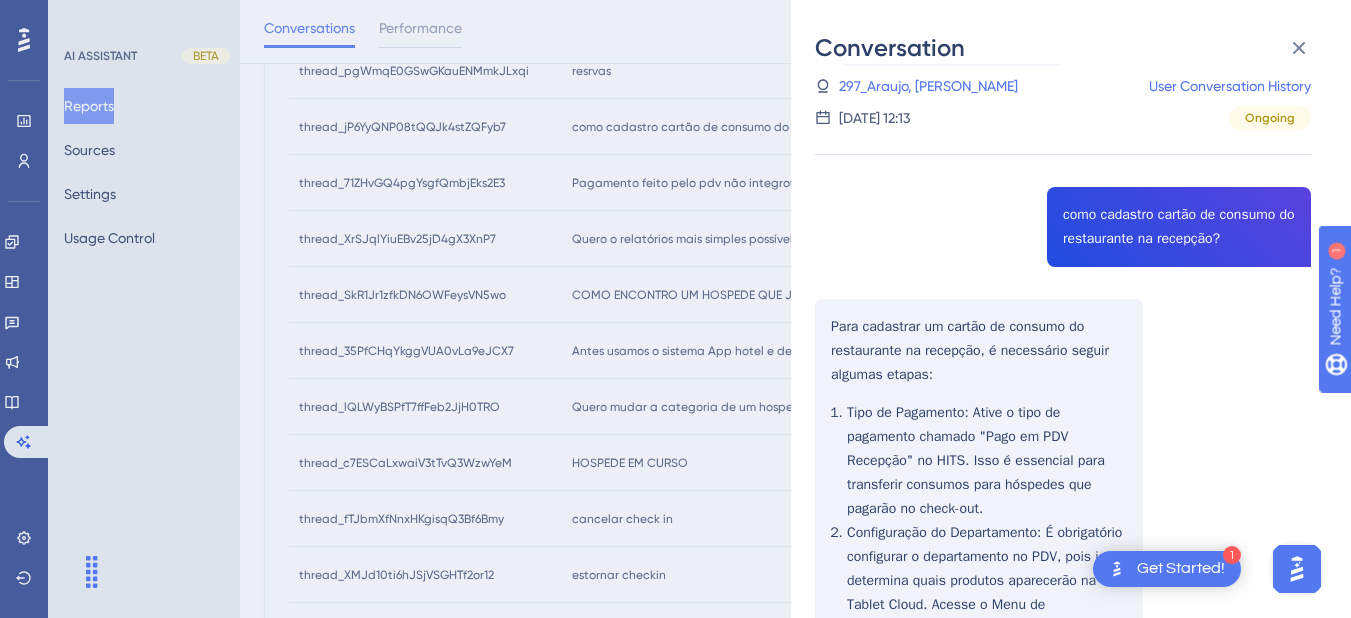 scroll, scrollTop: 20, scrollLeft: 0, axis: vertical 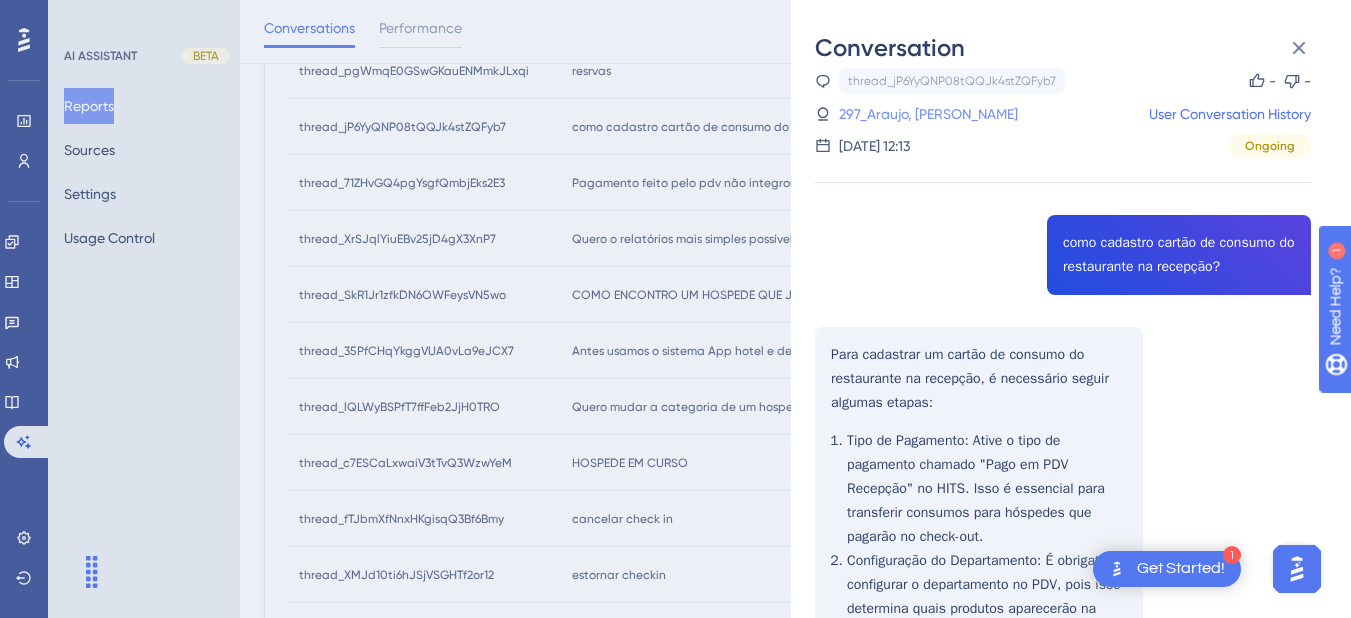 click on "297_Araujo, [PERSON_NAME]" at bounding box center [928, 114] 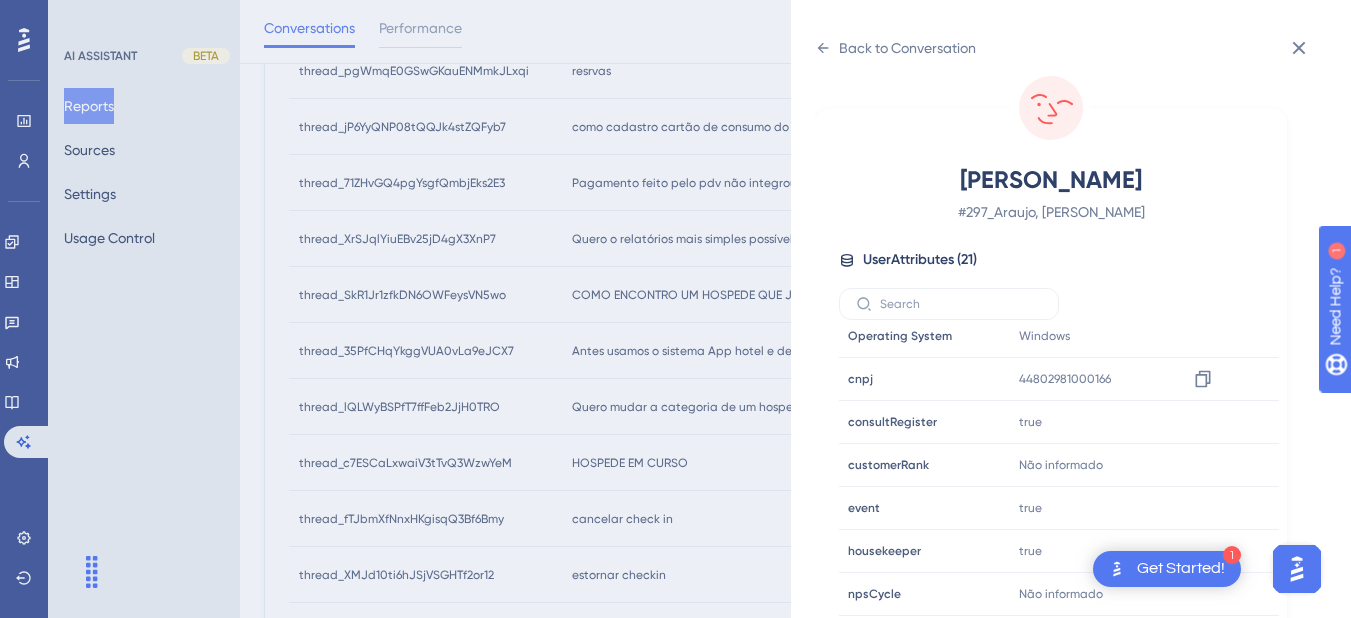 scroll, scrollTop: 545, scrollLeft: 0, axis: vertical 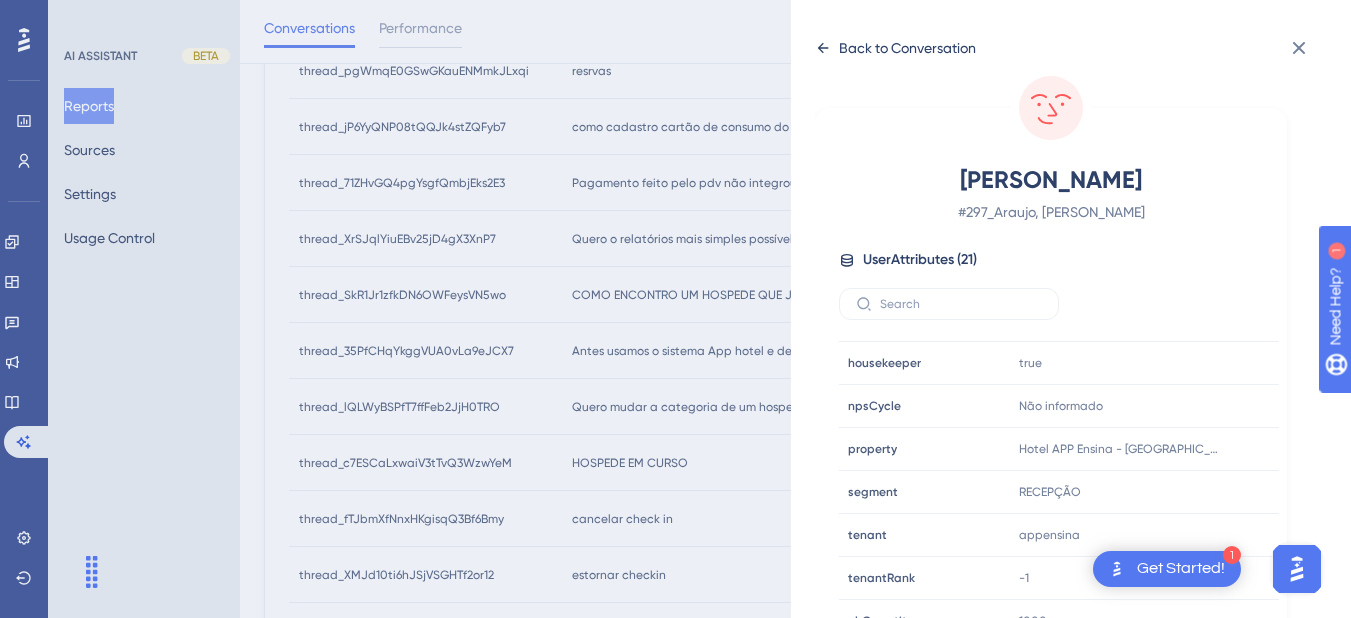 click on "Back to Conversation" at bounding box center [895, 48] 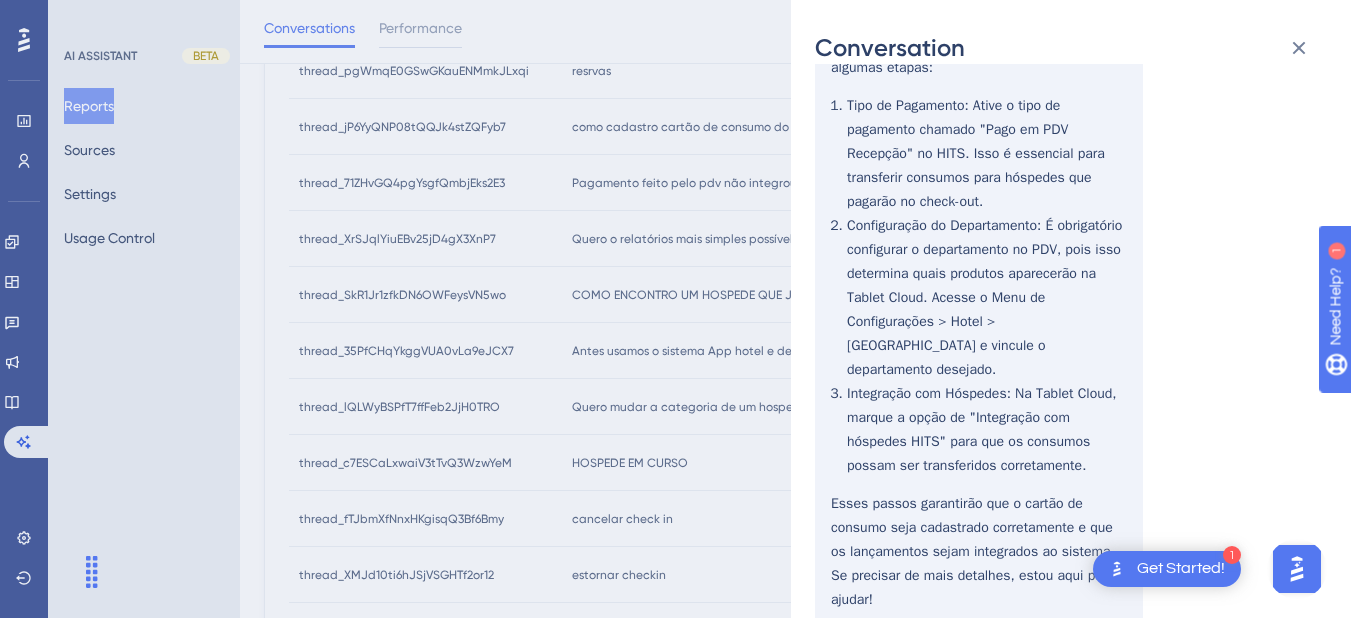scroll, scrollTop: 357, scrollLeft: 0, axis: vertical 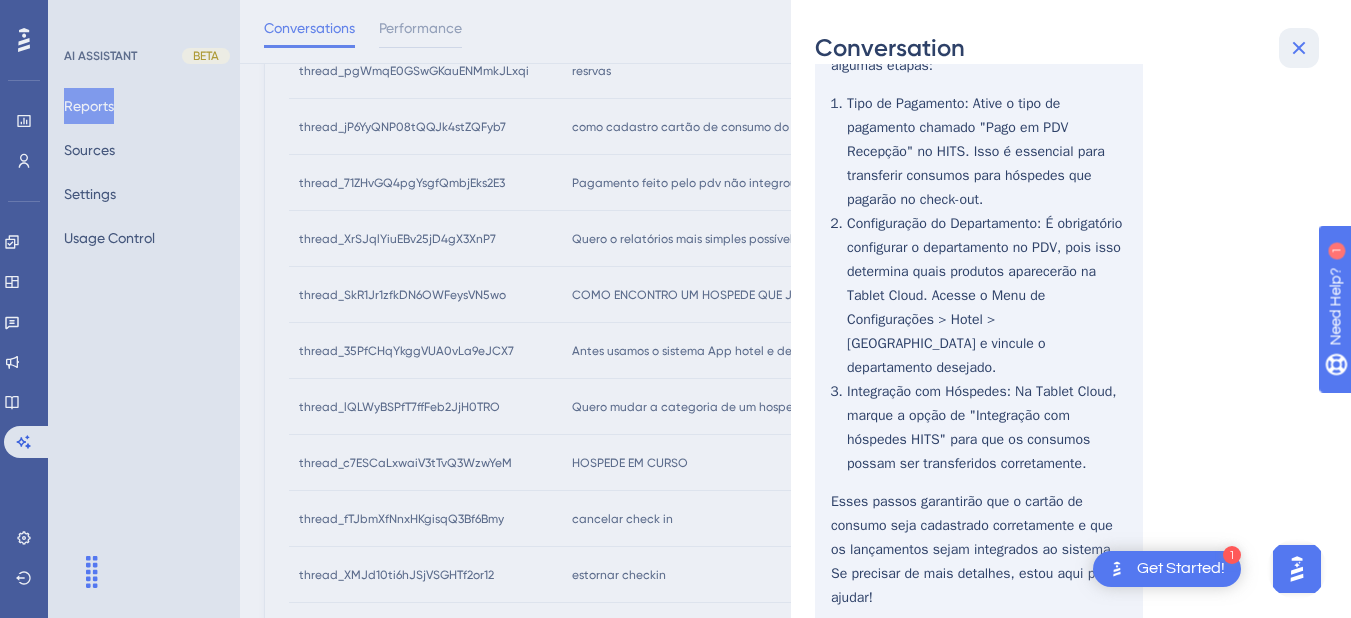 click 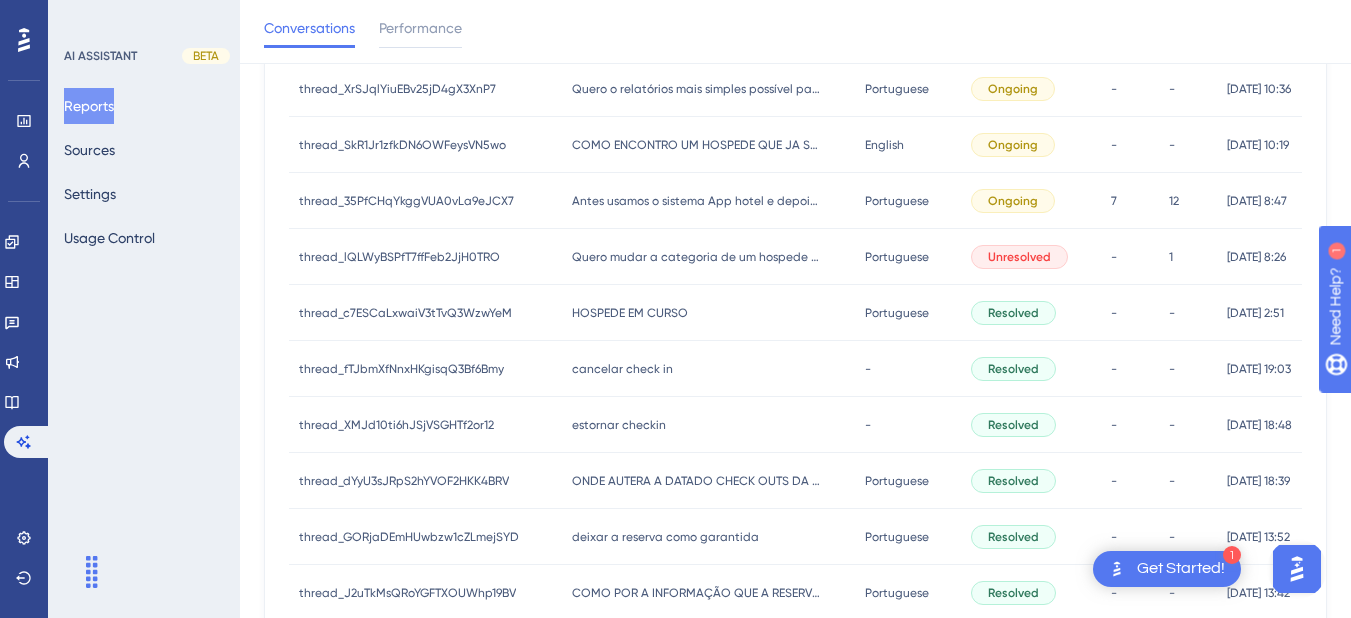 scroll, scrollTop: 722, scrollLeft: 0, axis: vertical 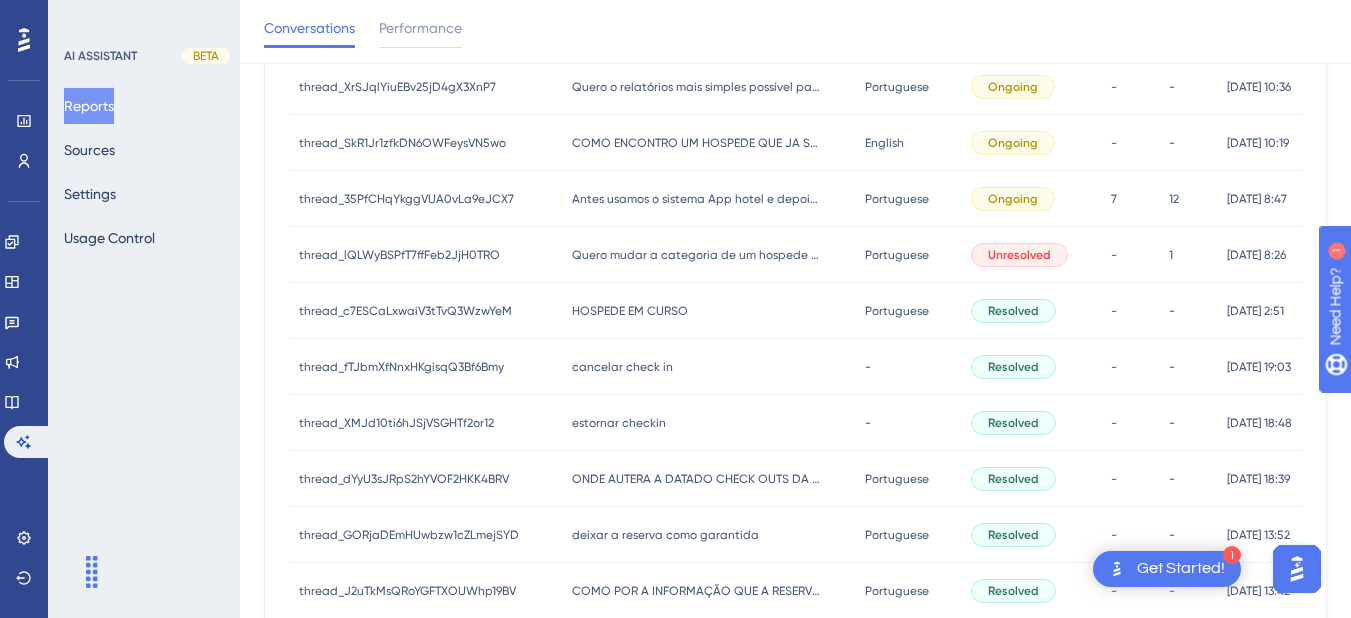 click on "COMO ENCONTRO UM HOSPEDE QUE JA SE HOSPEDOU COMO ENCONTRO UM HOSPEDE QUE JA SE HOSPEDOU" at bounding box center [708, 143] 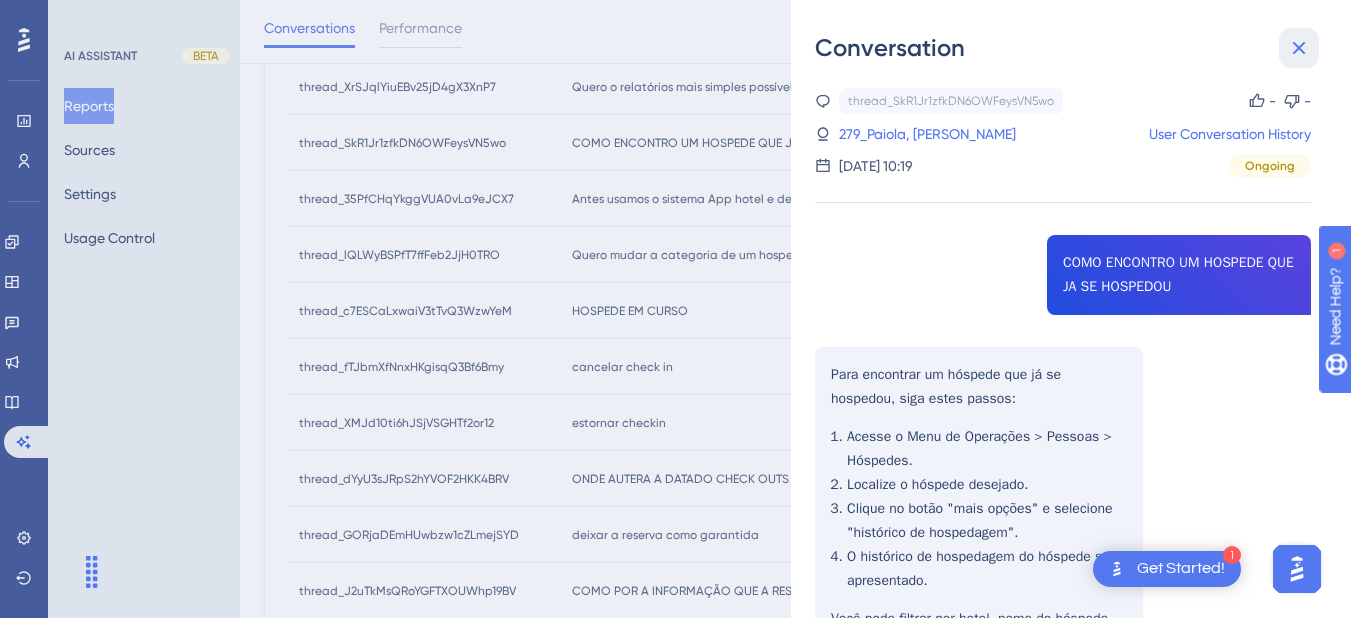 click at bounding box center [1299, 48] 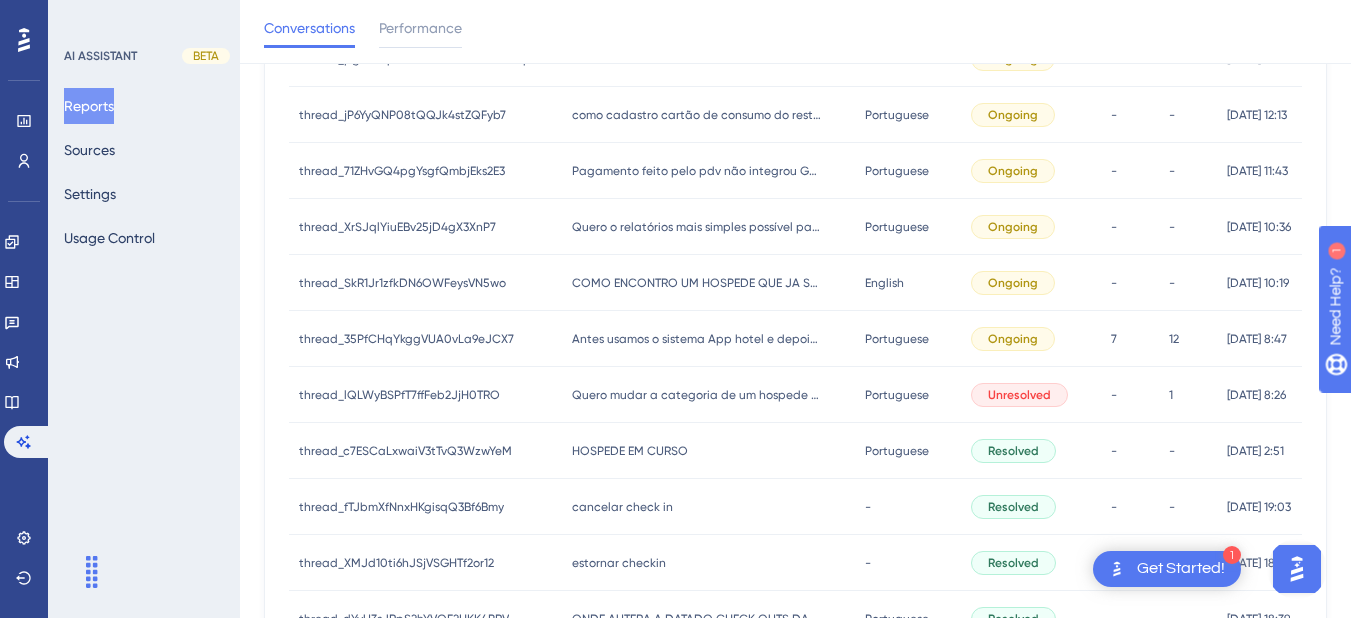 scroll, scrollTop: 575, scrollLeft: 0, axis: vertical 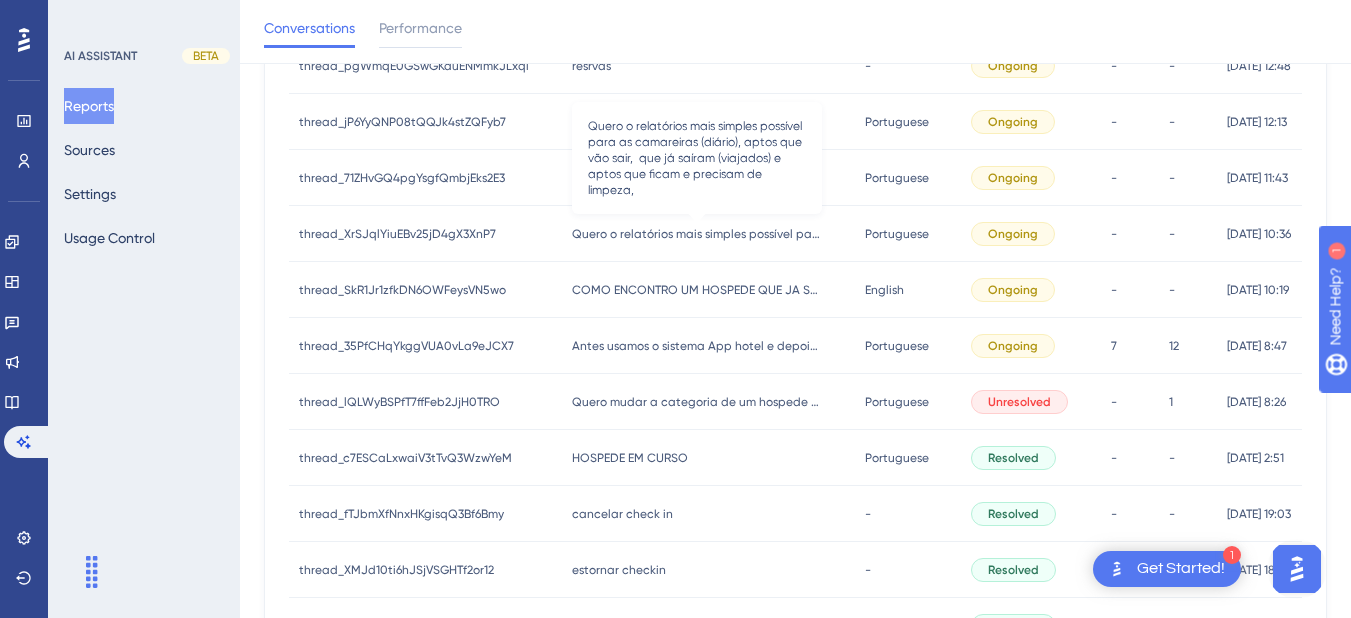 click on "Quero o relatórios mais simples possível para as camareiras (diário), aptos que vão sair,  que já saíram (viajados) e aptos que ficam e precisam de limpeza," at bounding box center [697, 234] 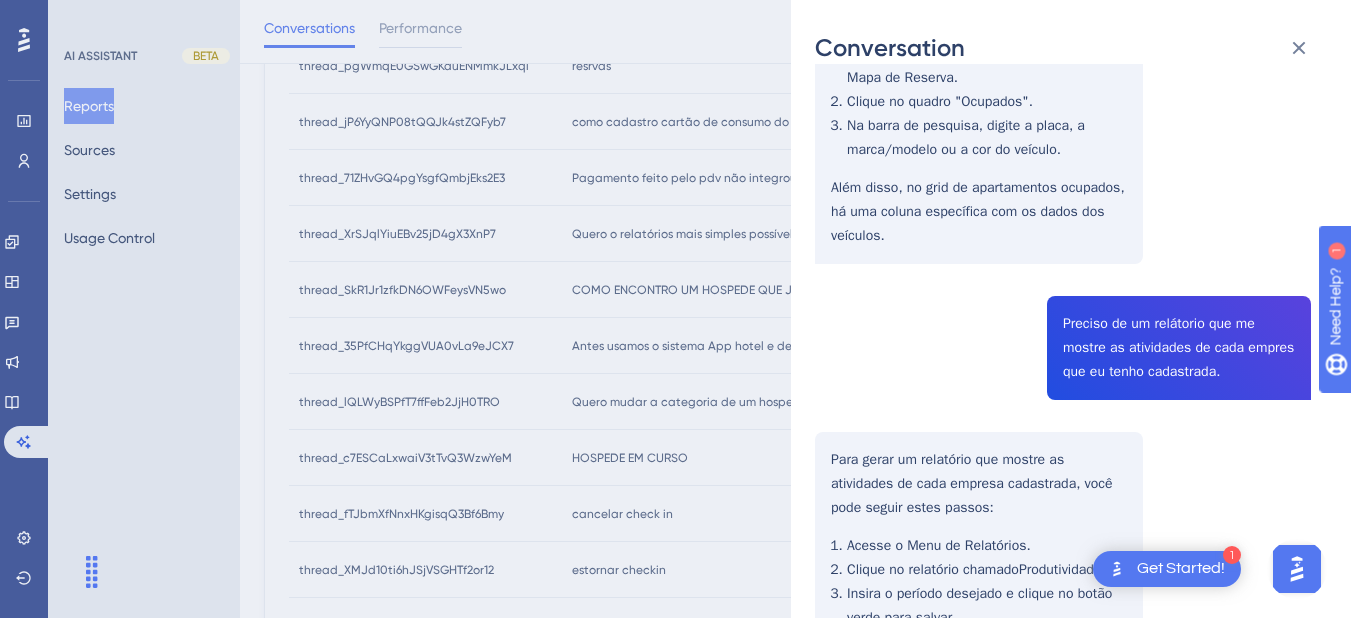 scroll, scrollTop: 1208, scrollLeft: 0, axis: vertical 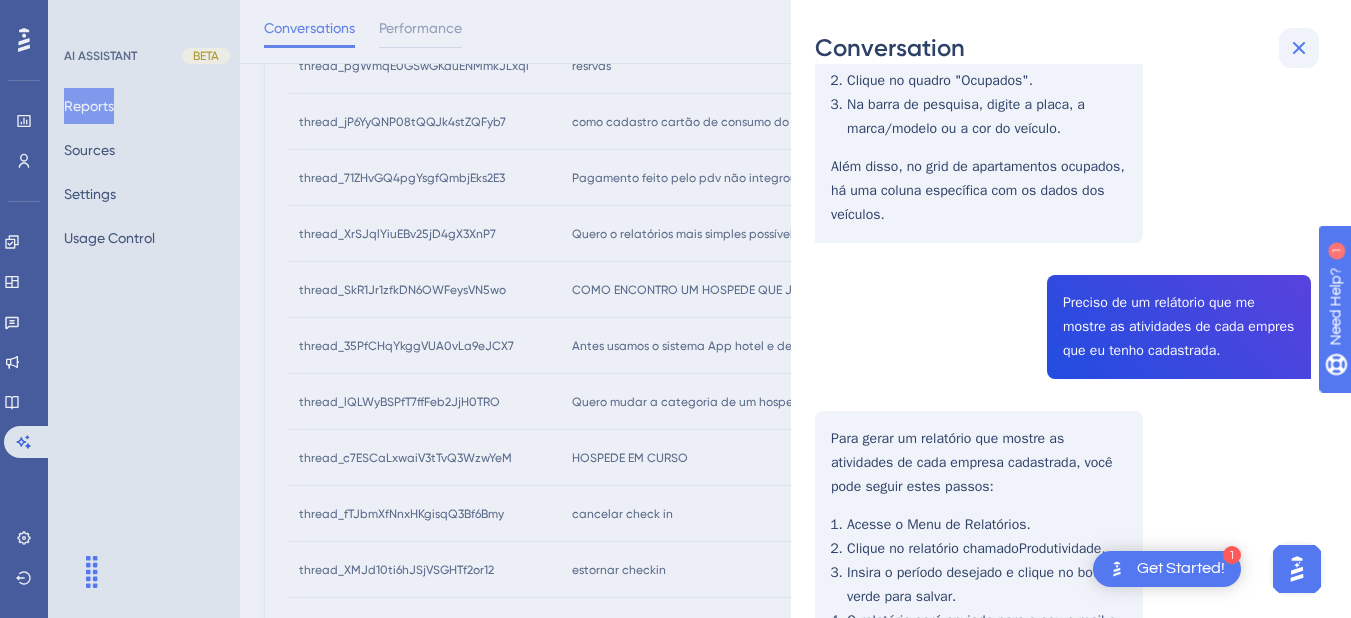 click 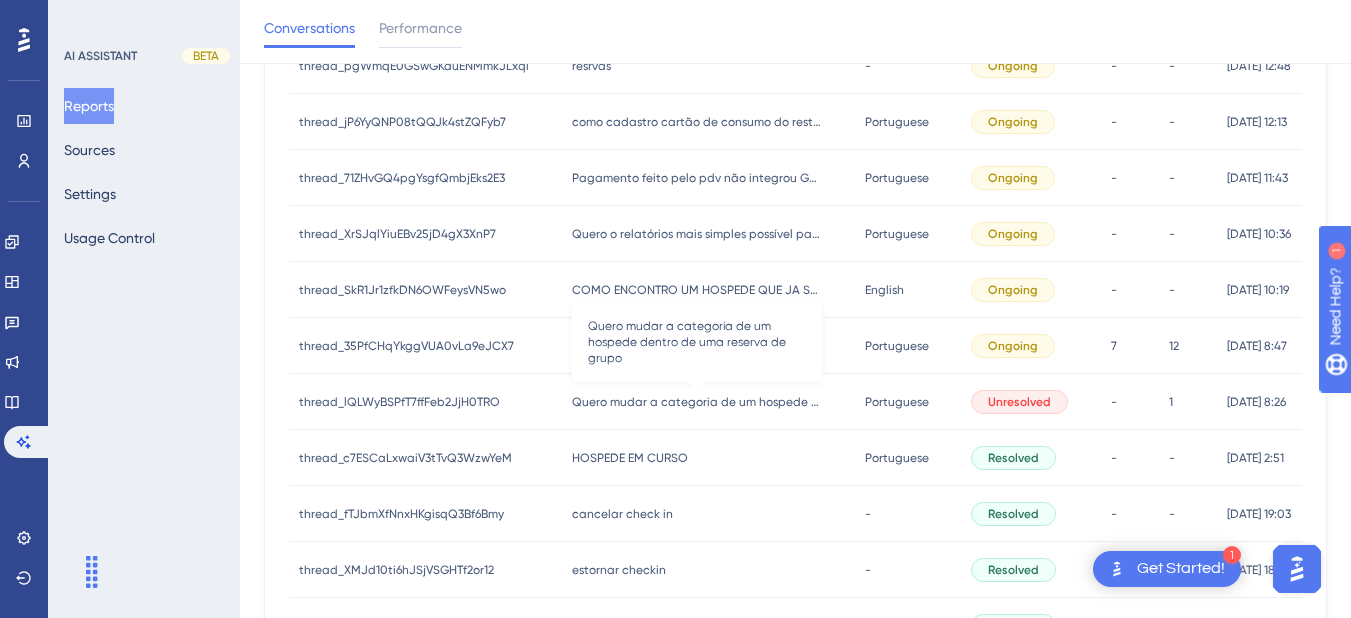 click on "Quero mudar a categoria de um hospede dentro de uma reserva de grupo" at bounding box center (697, 402) 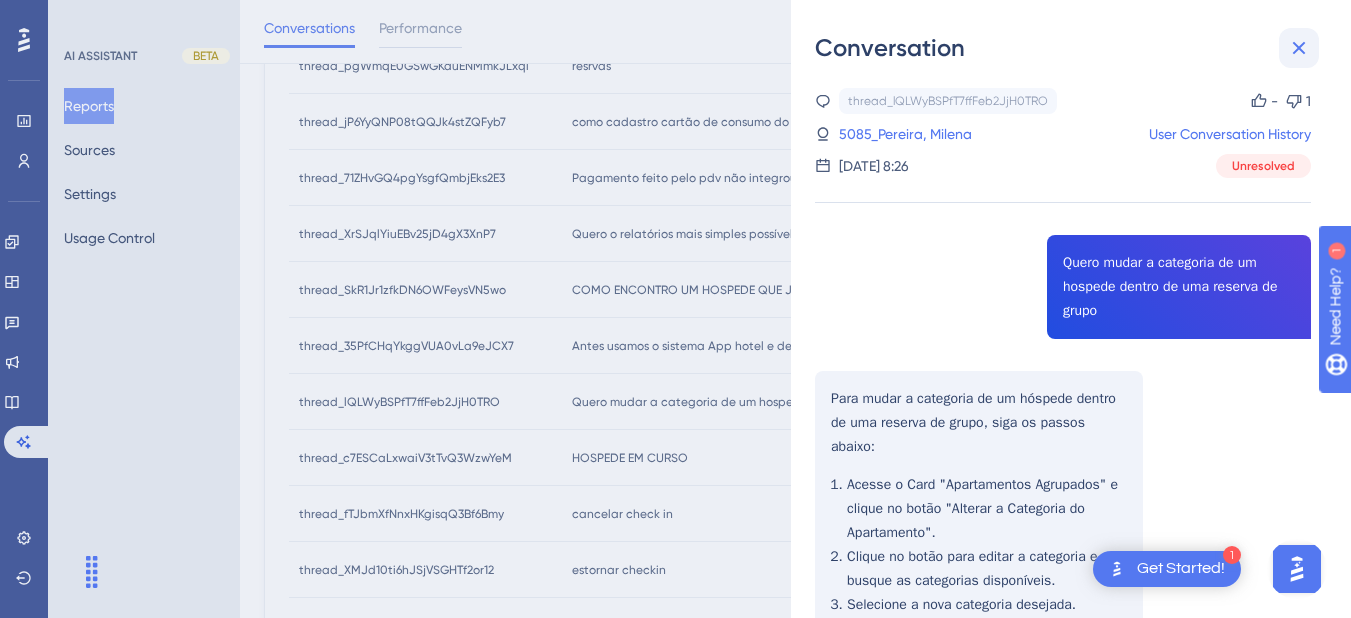 click 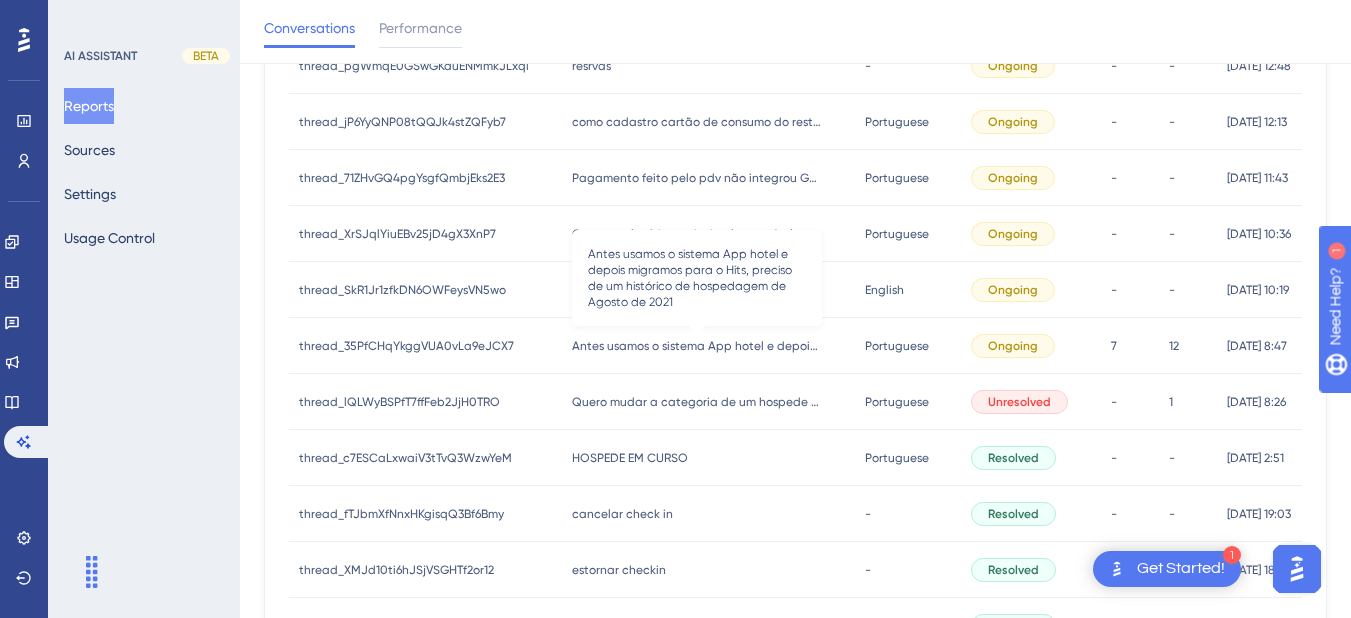 click on "Antes usamos o sistema App hotel e depois migramos para o Hits, preciso de um histórico de hospedagem de Agosto de 2021" at bounding box center (697, 346) 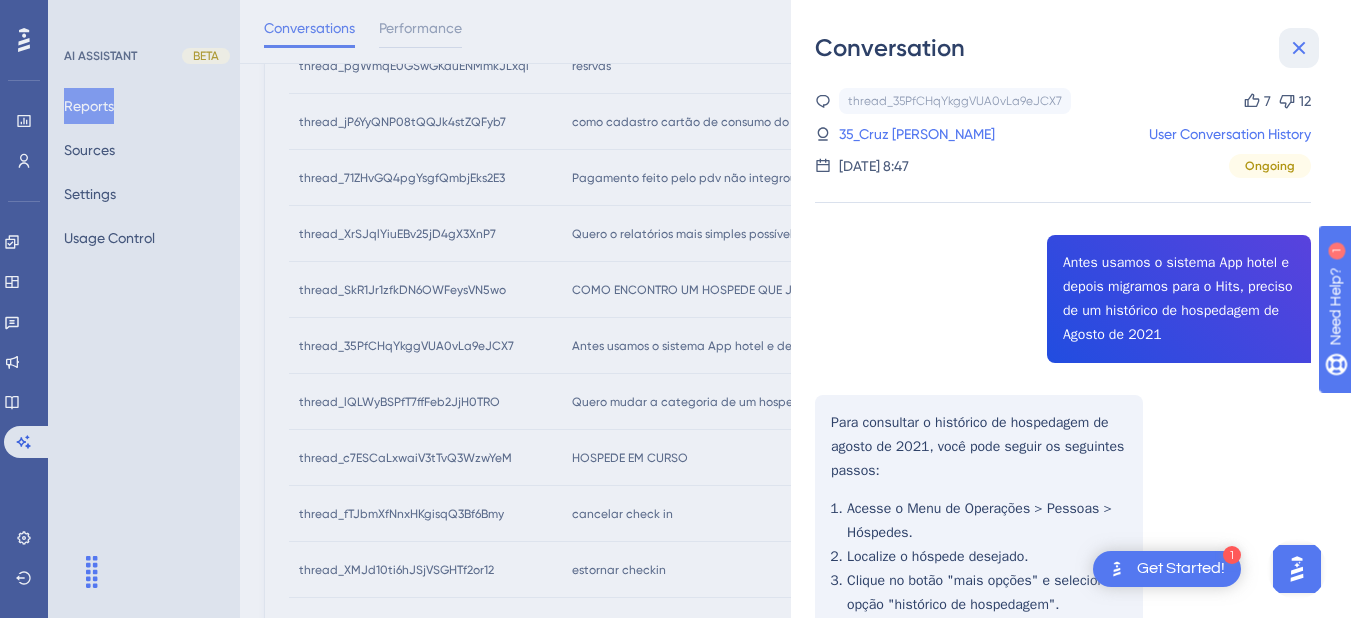 click 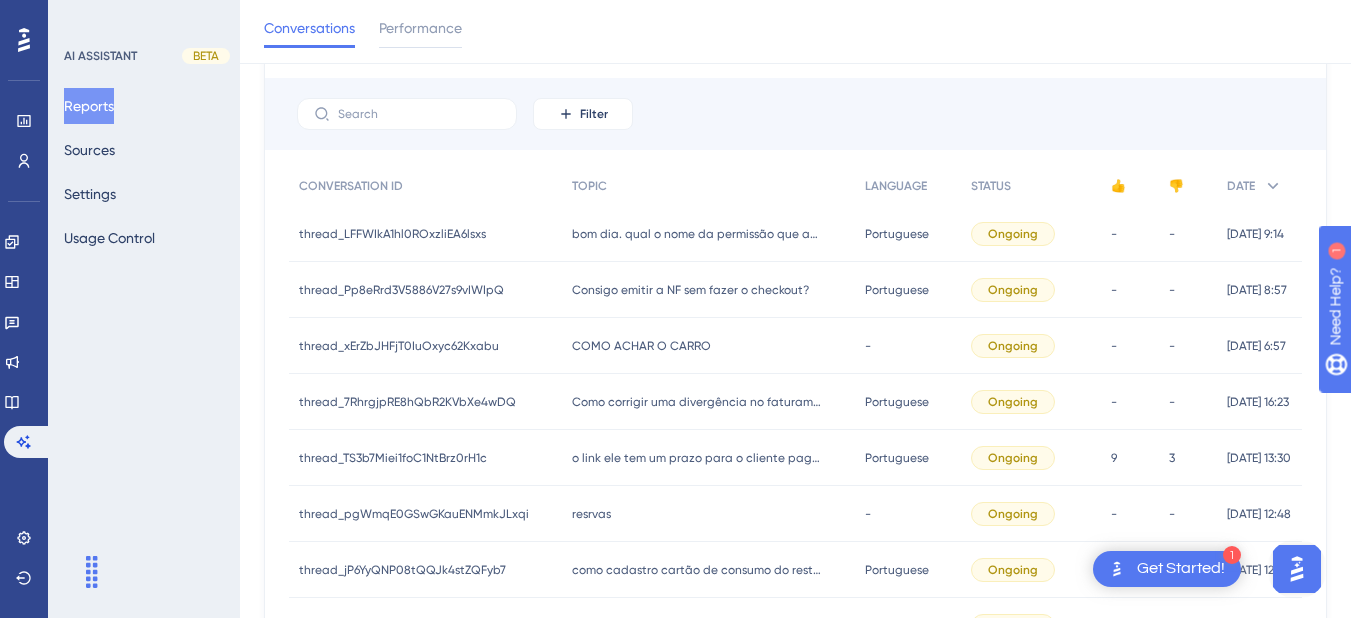 scroll, scrollTop: 0, scrollLeft: 0, axis: both 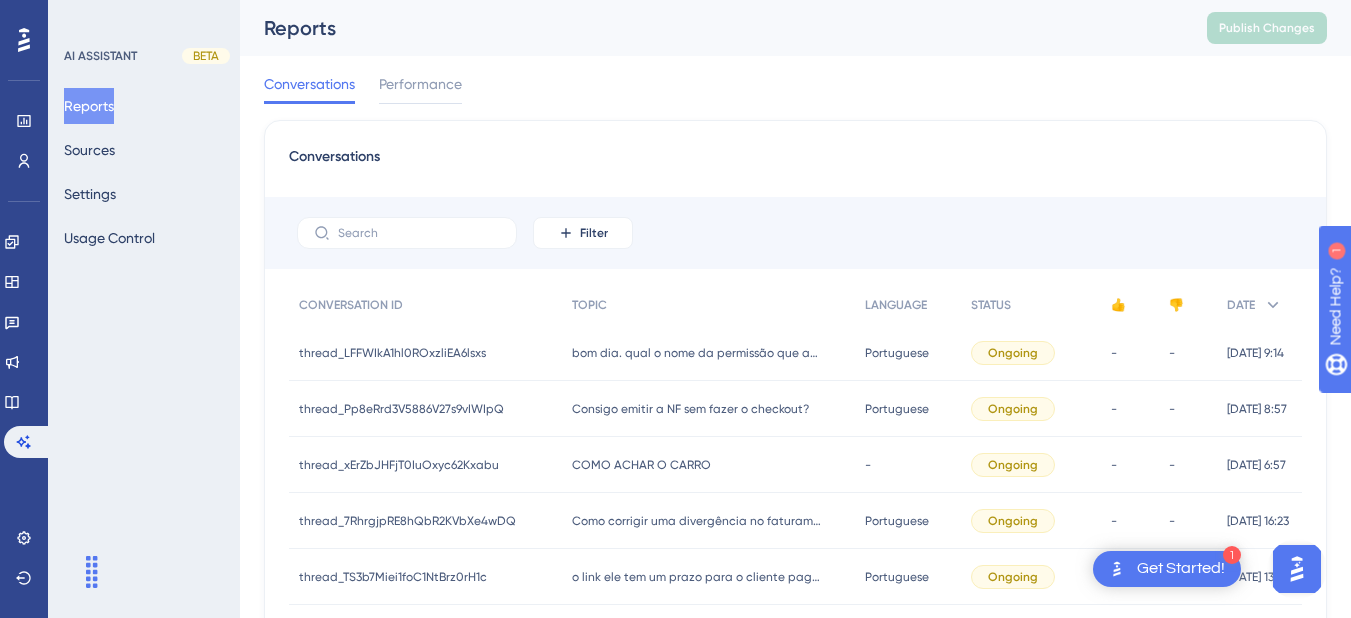 click on "COMO ACHAR O CARRO" at bounding box center (641, 465) 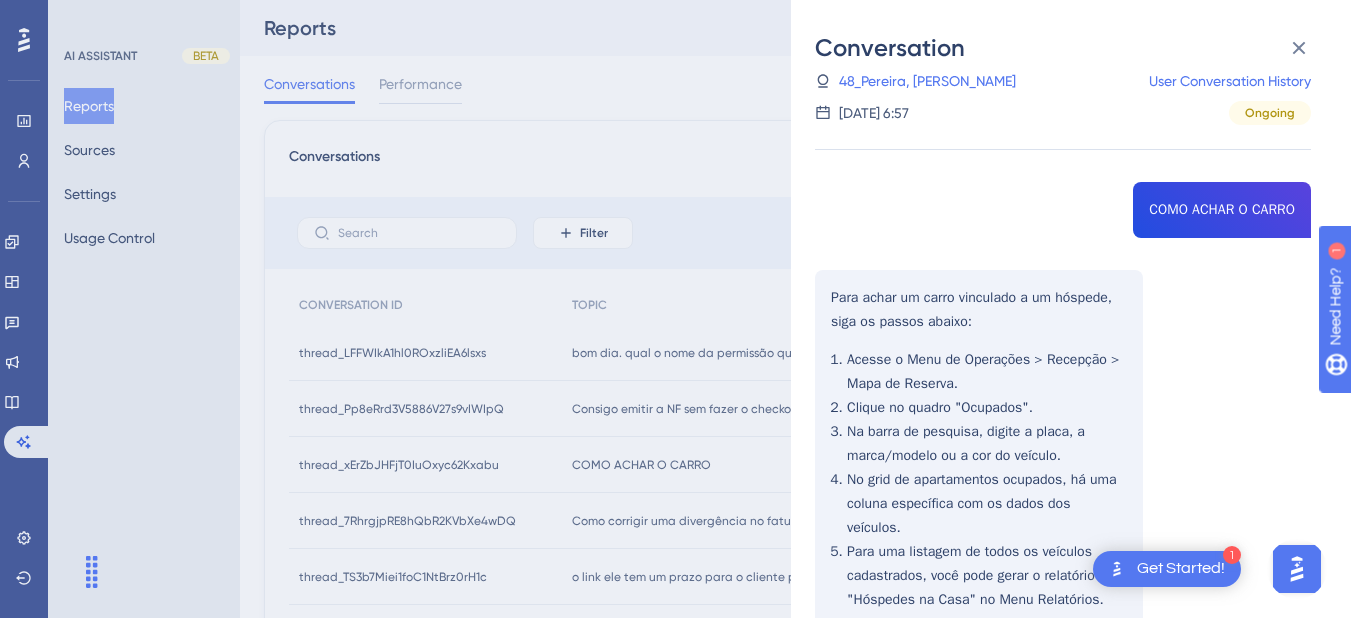 scroll, scrollTop: 52, scrollLeft: 0, axis: vertical 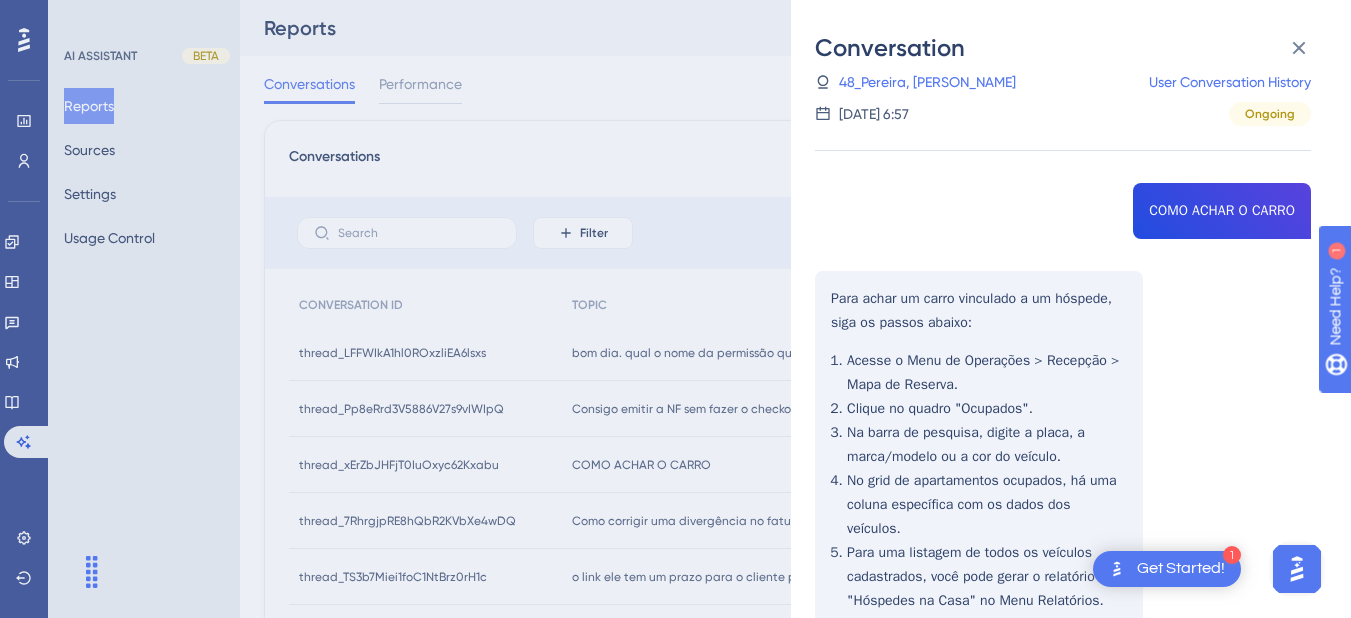 click on "Conversation thread_xErZbJHFjT0IuOxyc62Kxabu Copy - - 48_Pereira, [PERSON_NAME] User Conversation History [DATE] 6:57 Ongoing COMO ACHAR O CARRO Para achar um carro vinculado a um hóspede, siga os passos abaixo:
Acesse o Menu de Operações > Recepção > Mapa de Reserva.
Clique no quadro "Ocupados".
Na barra de pesquisa, digite a placa, a marca/modelo ou a cor do veículo.
No grid de apartamentos ocupados, há uma coluna específica com os dados dos veículos.
Para uma listagem de todos os veículos cadastrados, você pode gerar o relatório "Hóspedes na Casa" no Menu Relatórios." at bounding box center (675, 309) 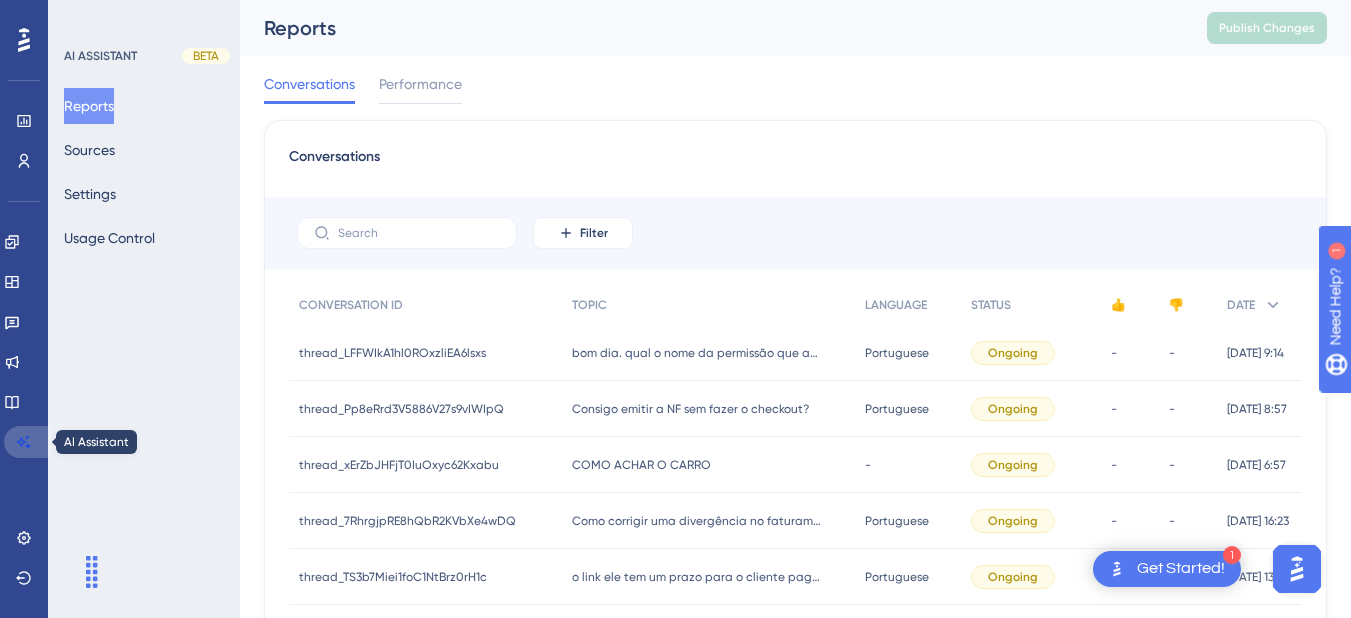 click at bounding box center [28, 442] 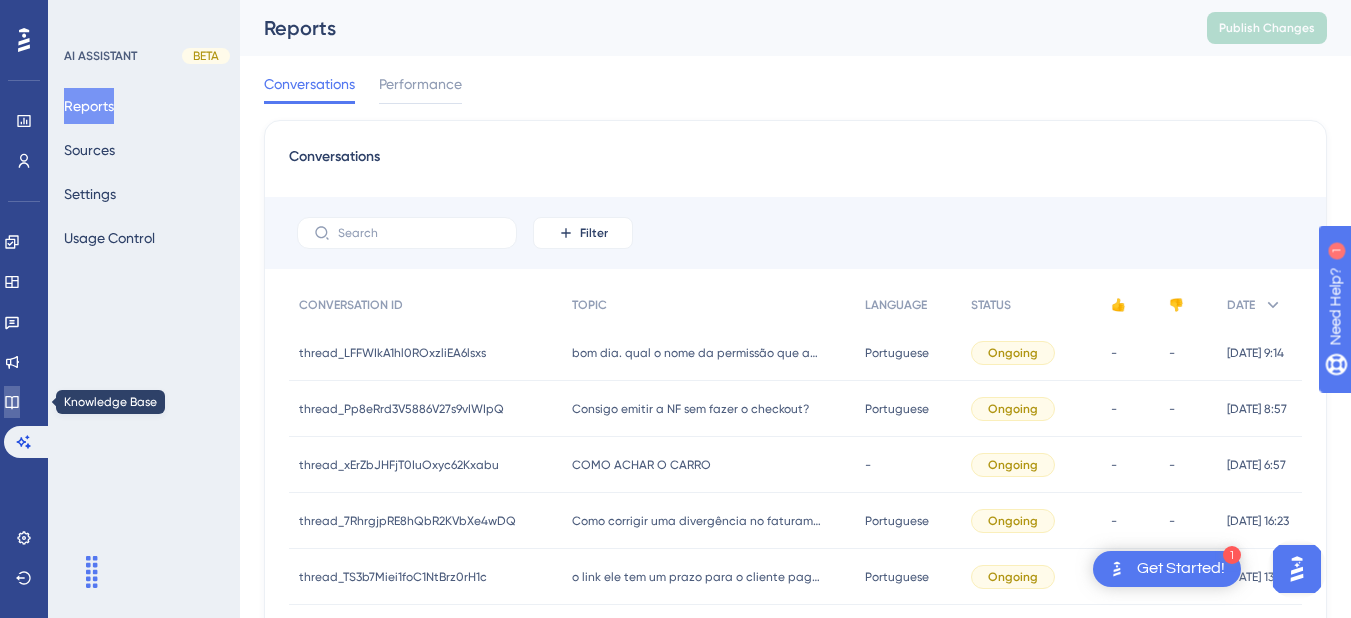 click 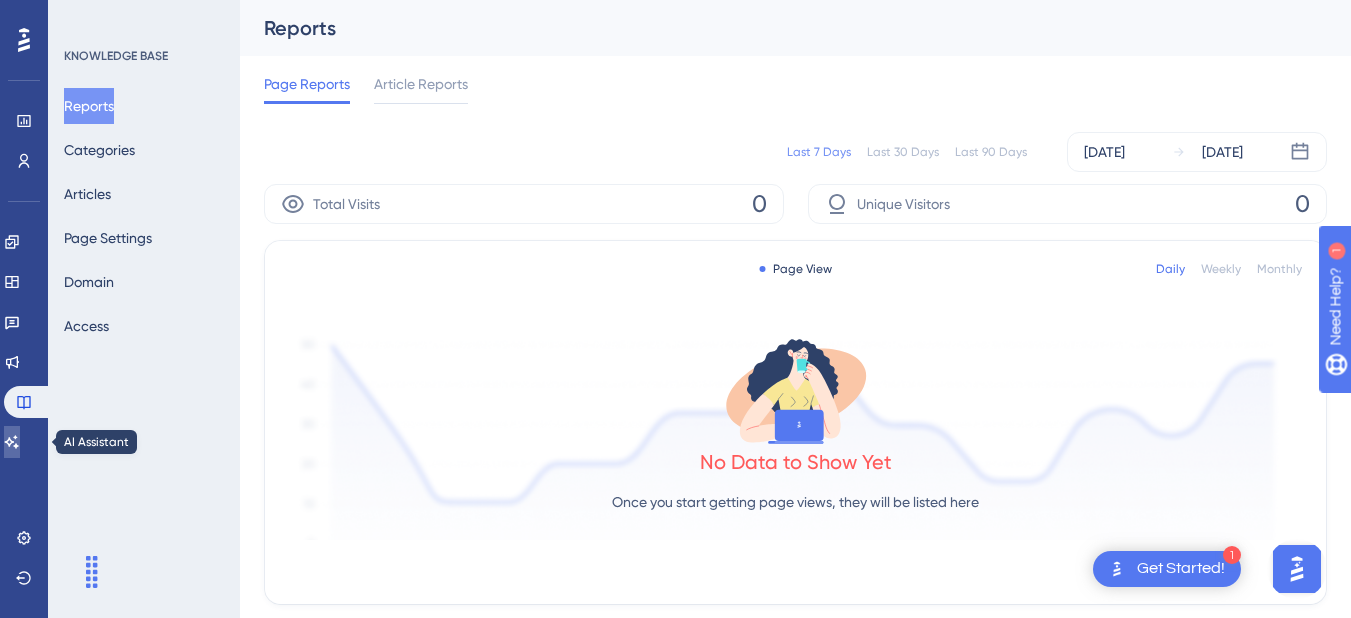click 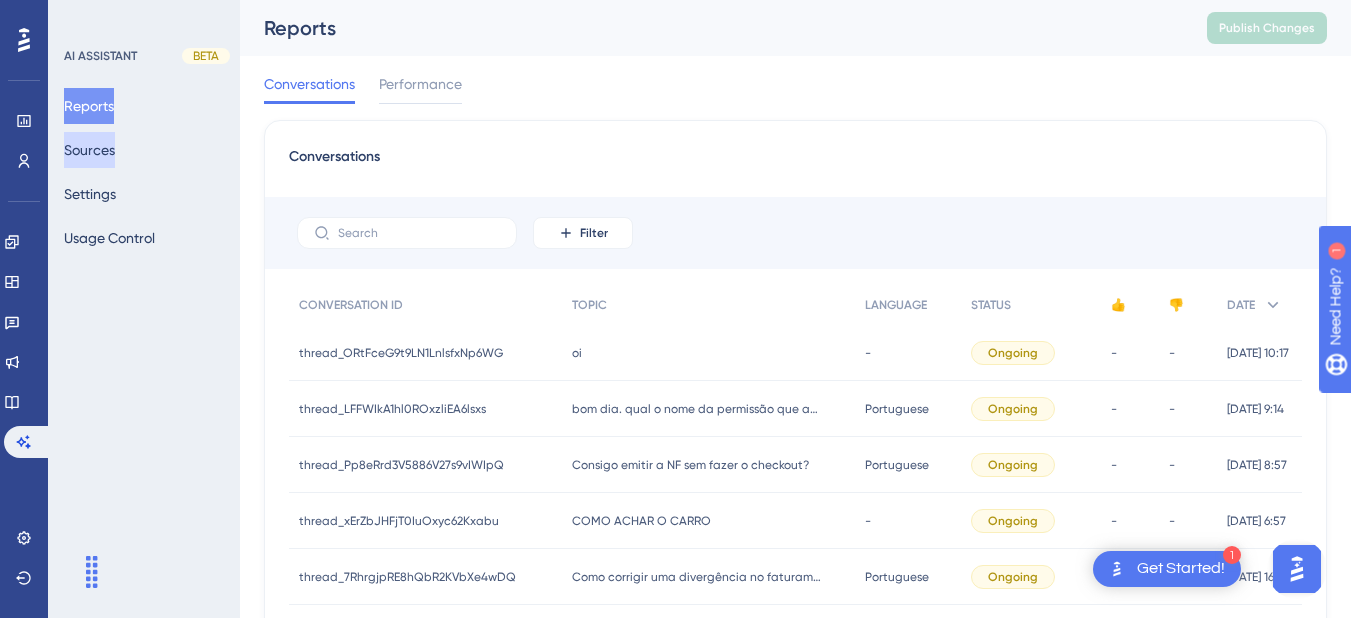 click on "Sources" at bounding box center (89, 150) 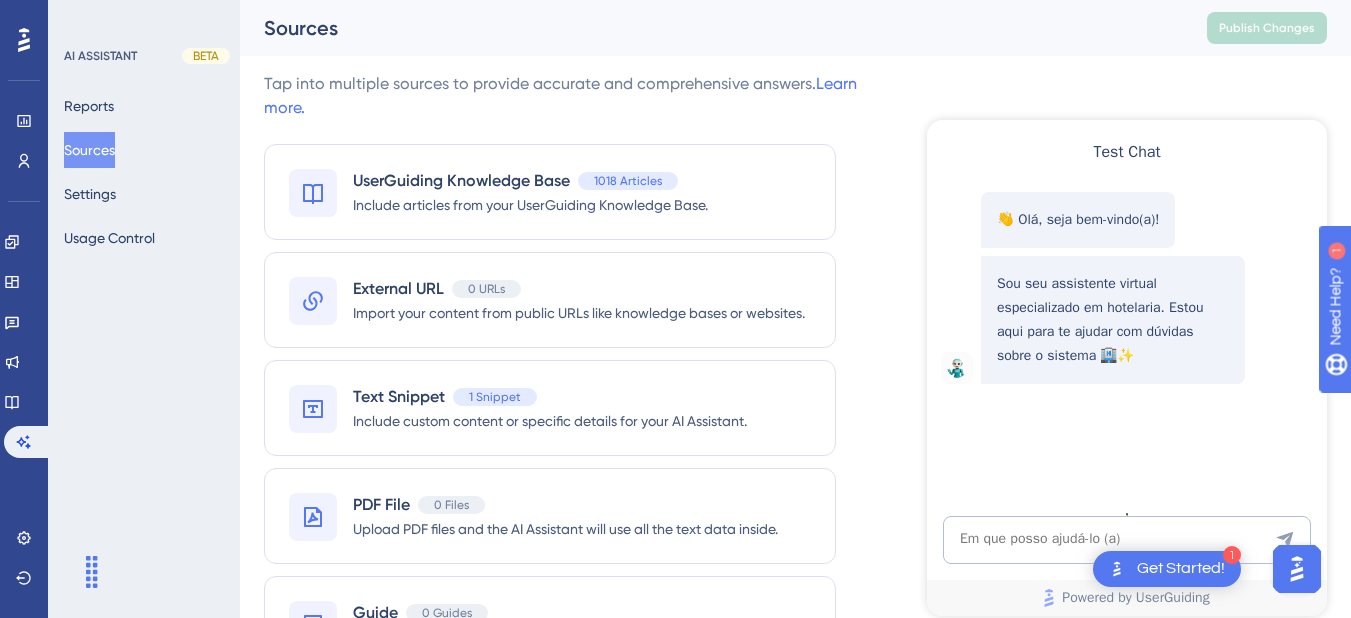 scroll, scrollTop: 0, scrollLeft: 0, axis: both 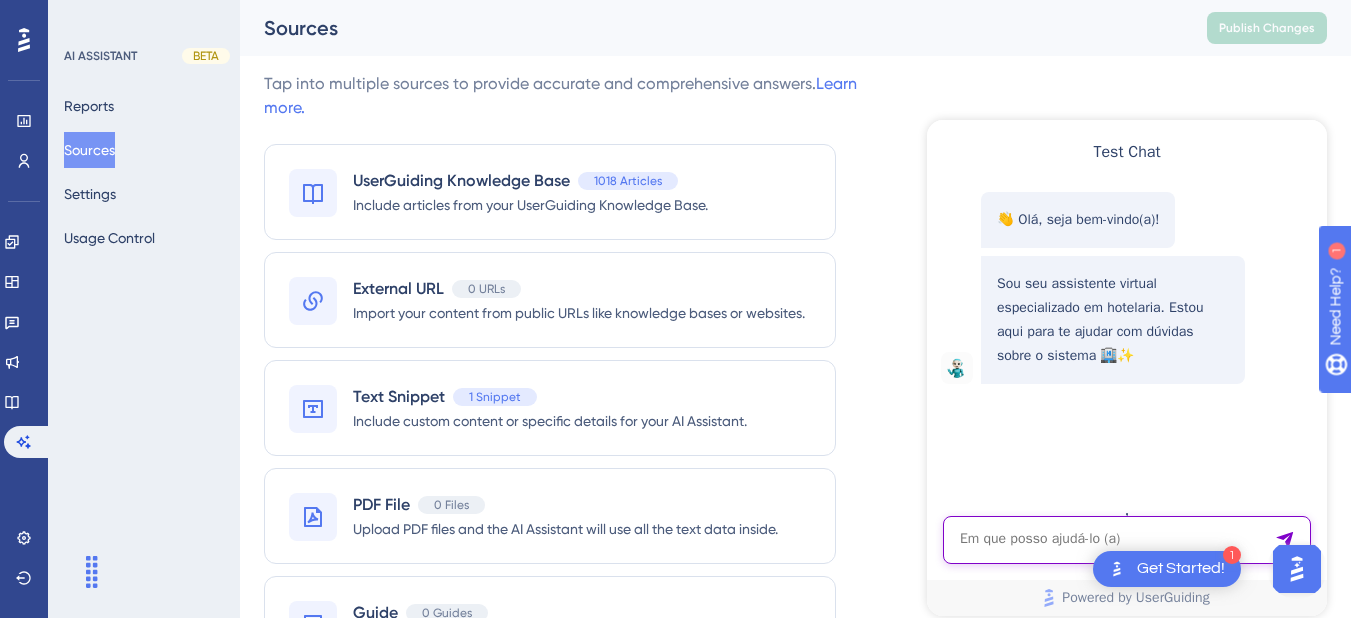 click at bounding box center [1127, 540] 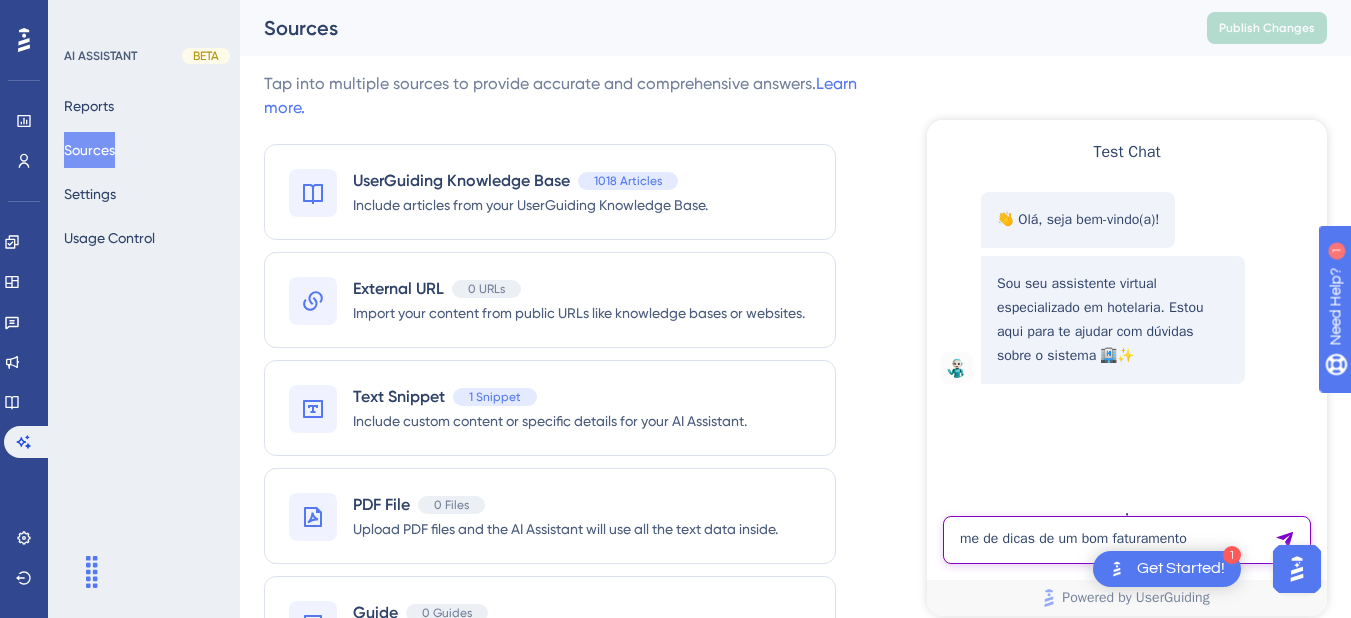 type on "me de dicas de um bom faturamento" 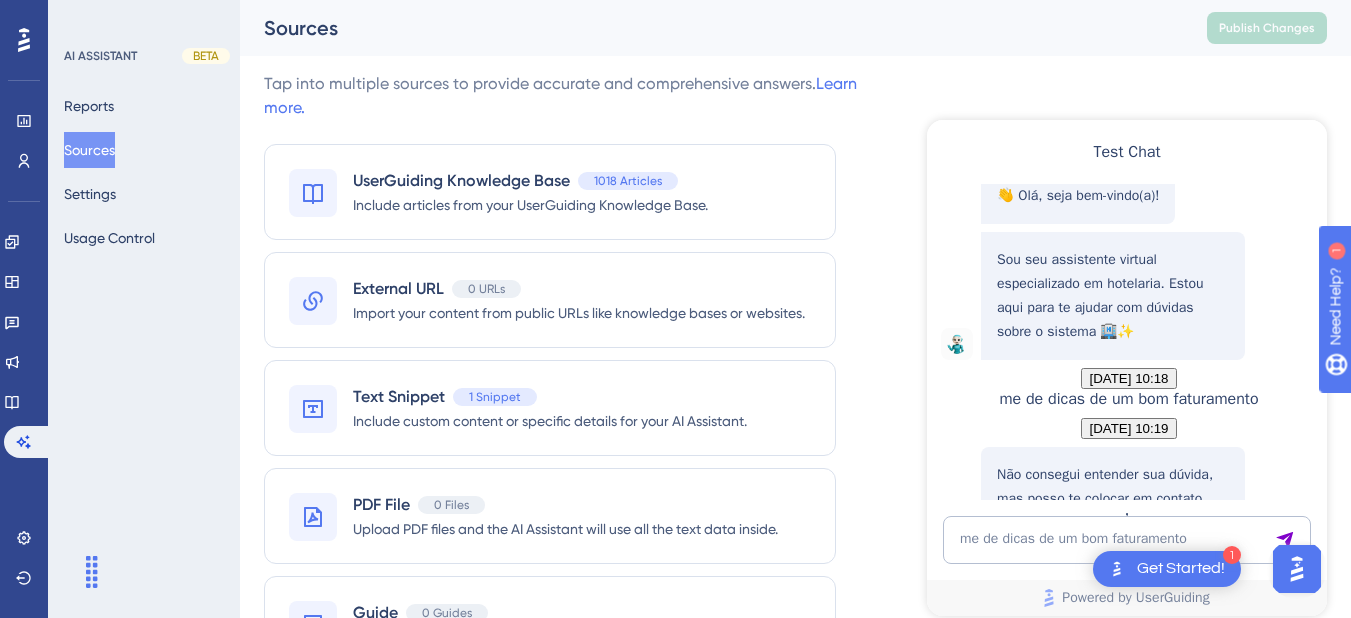 scroll, scrollTop: 238, scrollLeft: 0, axis: vertical 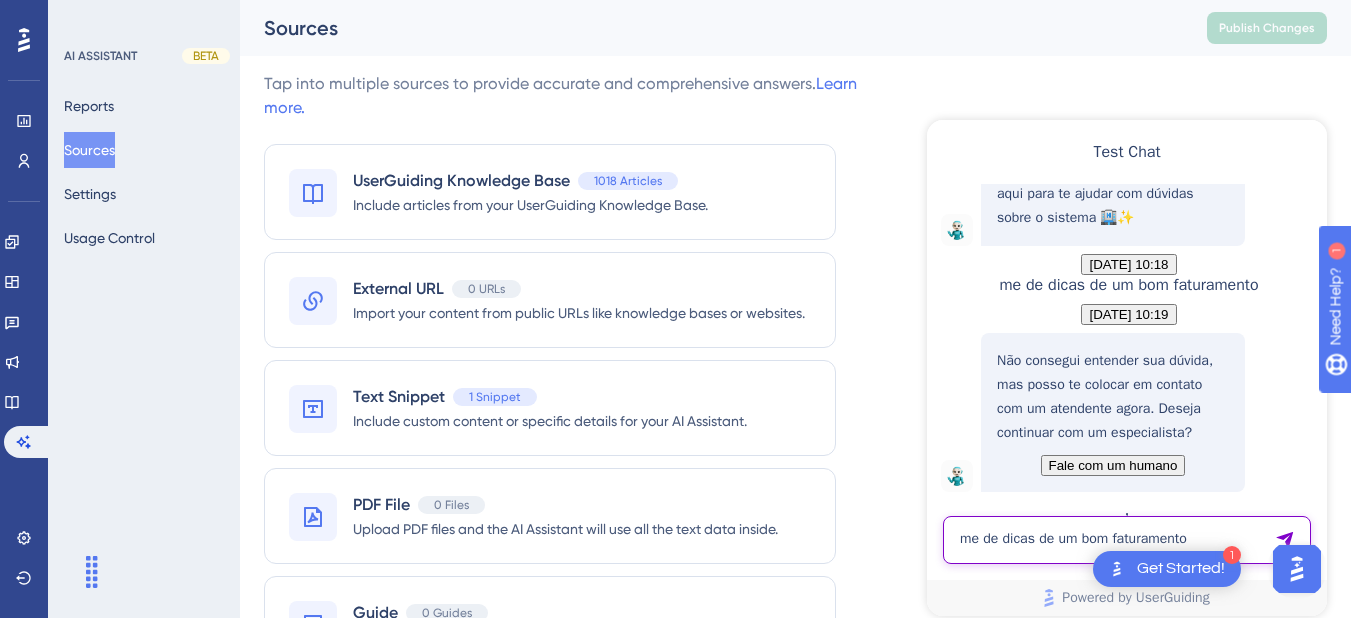 click on "me de dicas de um bom faturamento" at bounding box center [1127, 540] 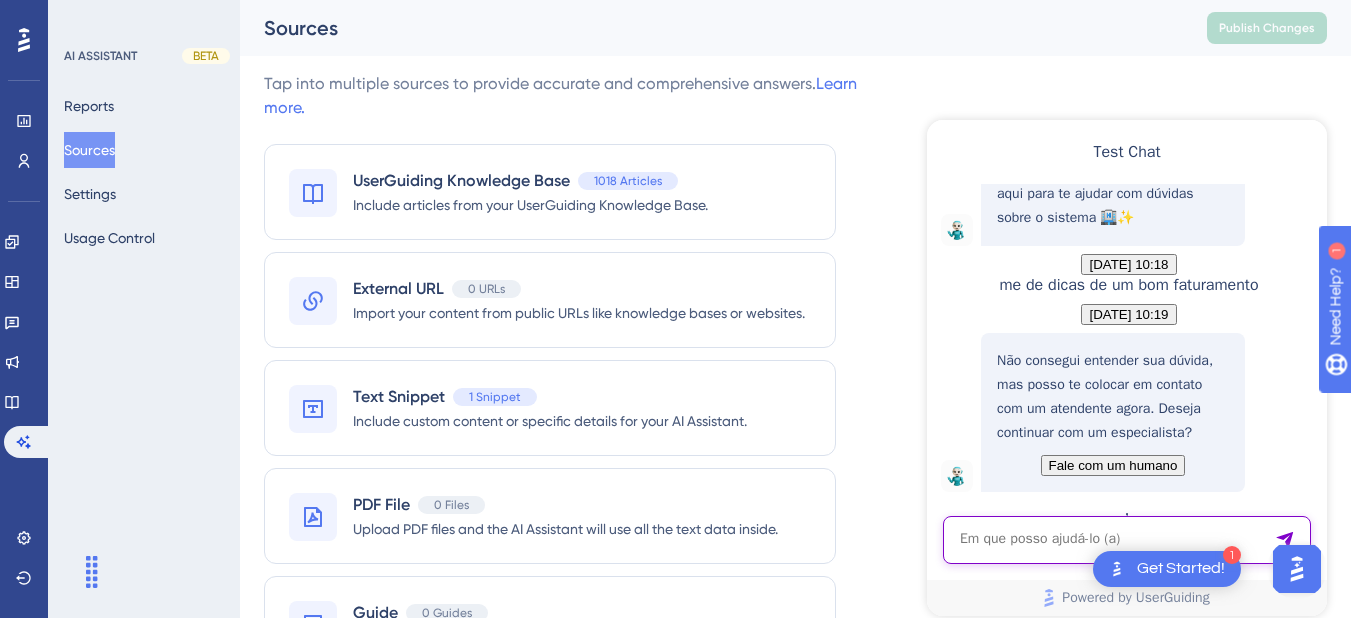 type on "D" 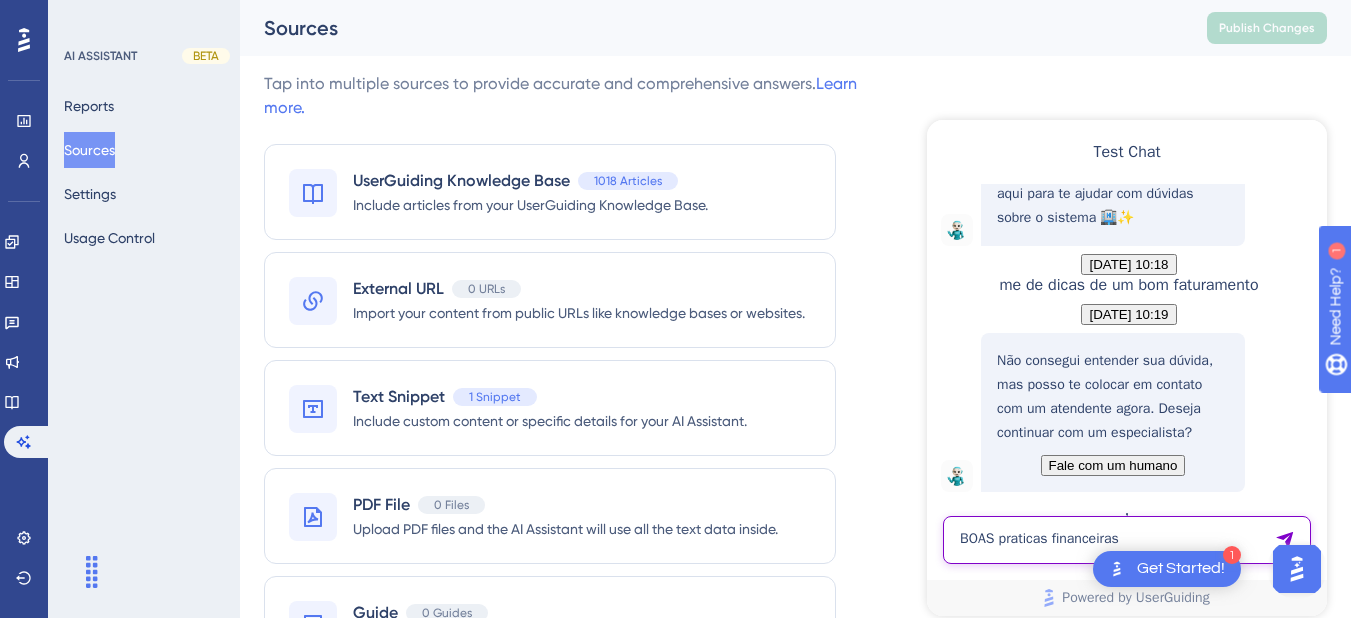type on "BOAS praticas financeiras" 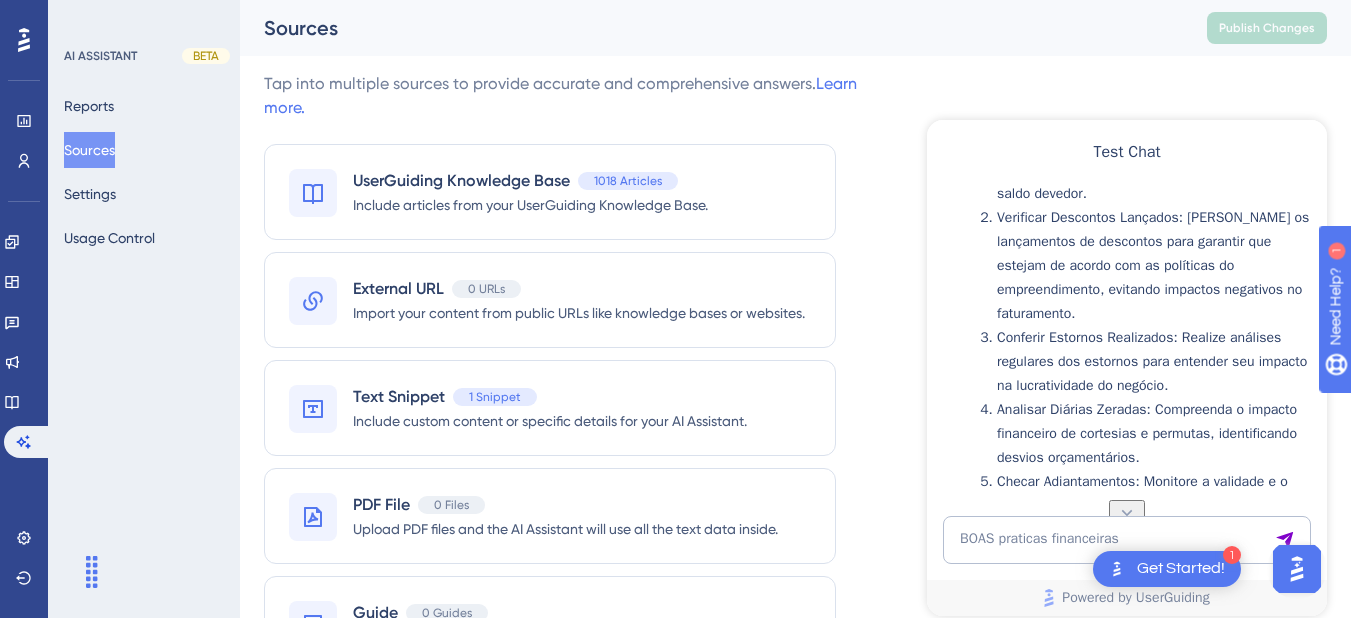 scroll, scrollTop: 667, scrollLeft: 0, axis: vertical 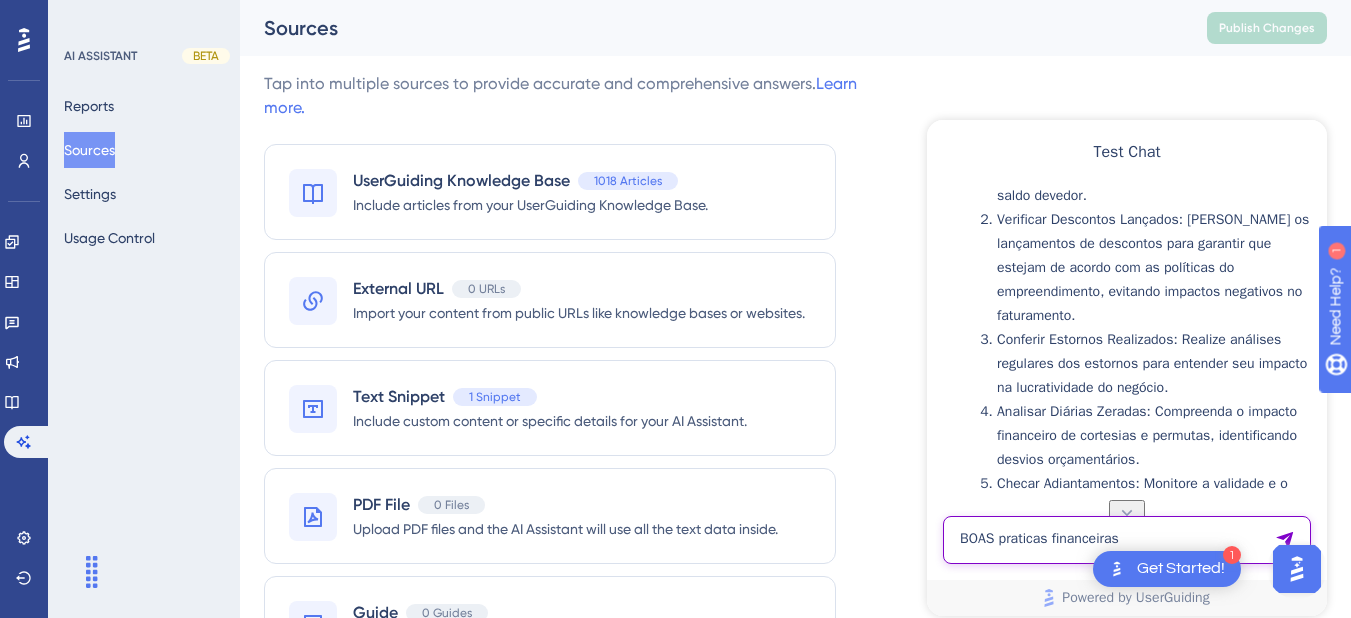 click on "BOAS praticas financeiras" at bounding box center (1127, 540) 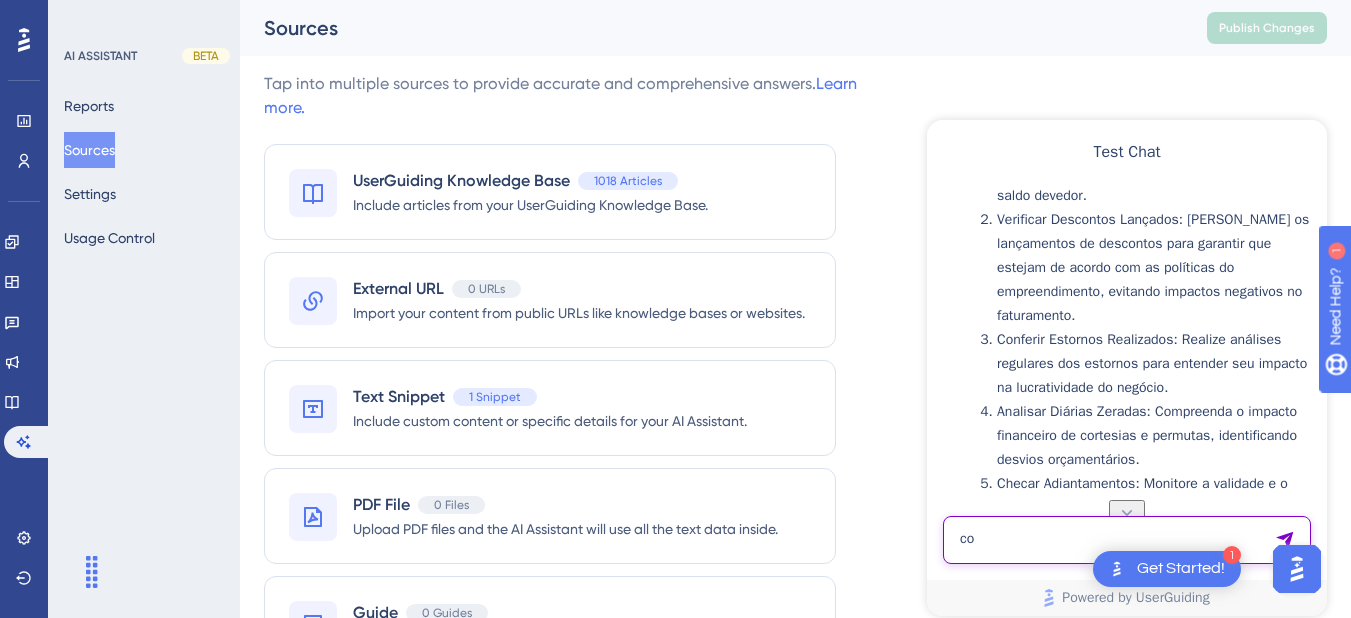 type on "c" 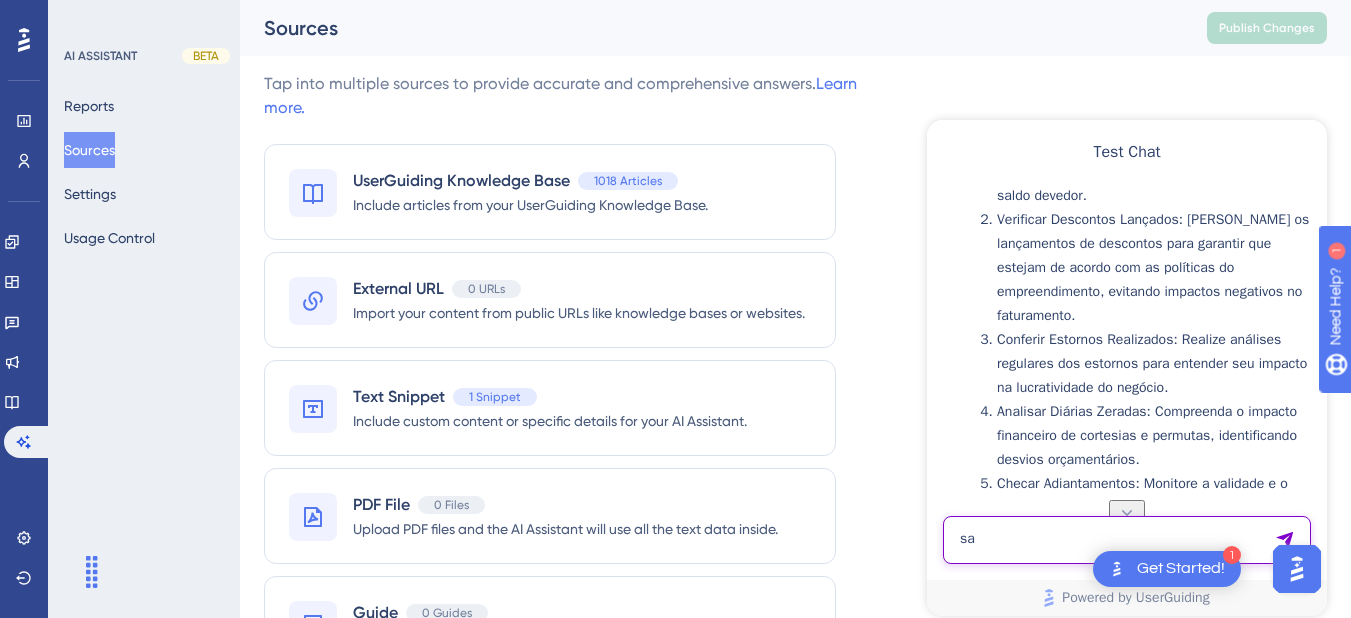 type on "s" 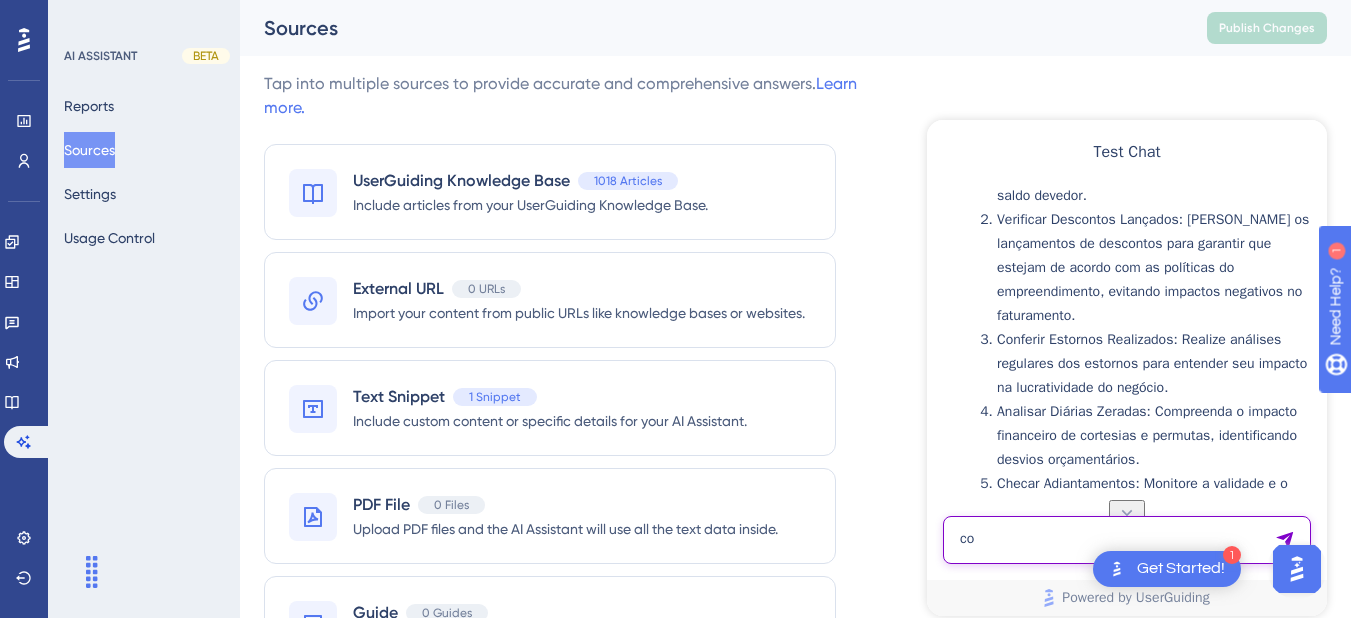 type on "c" 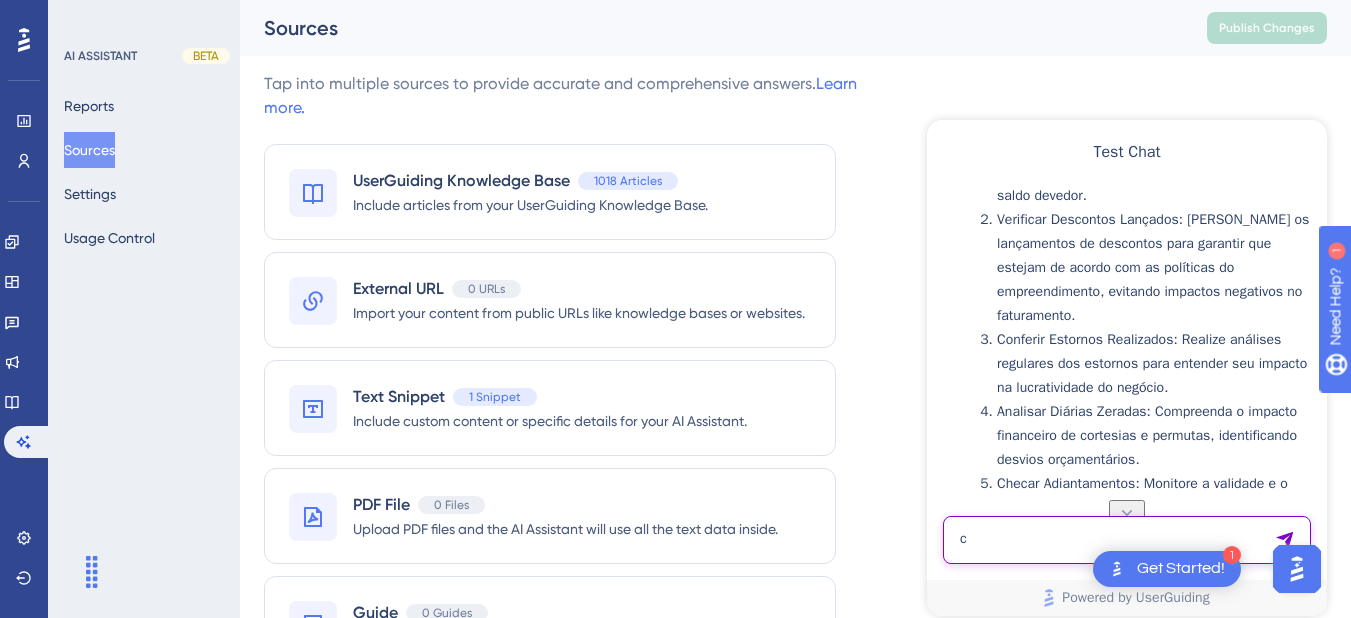 type 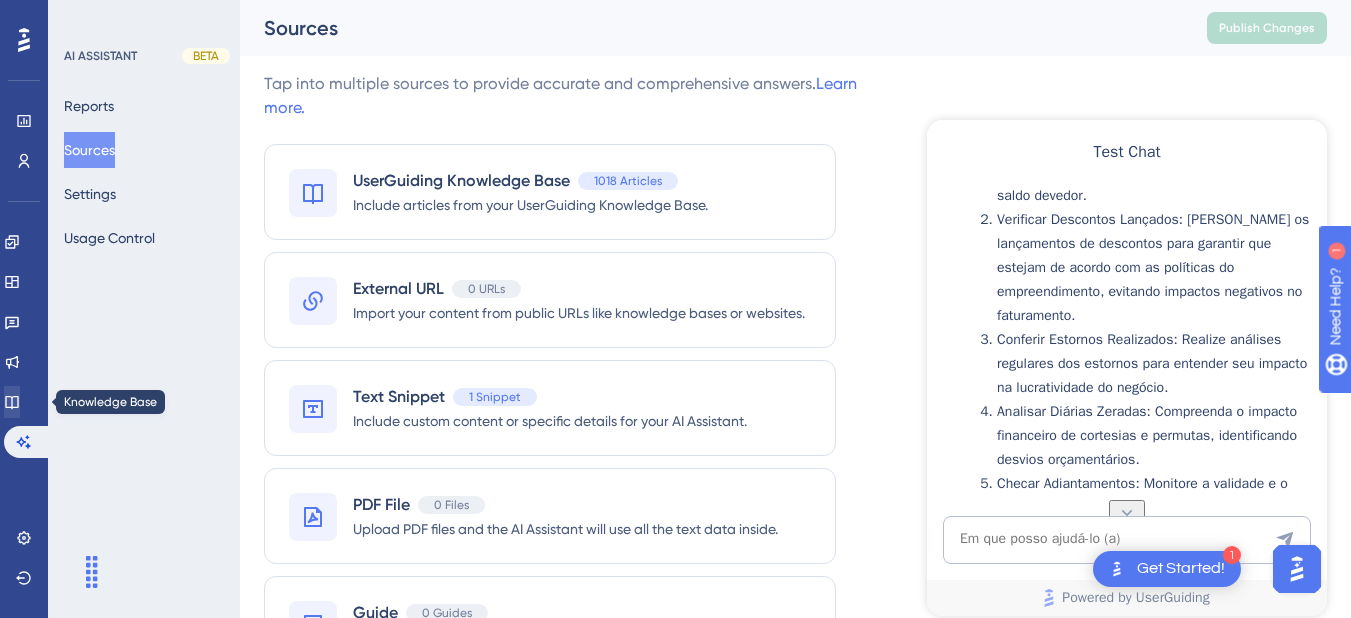 drag, startPoint x: 2, startPoint y: 400, endPoint x: 26, endPoint y: 400, distance: 24 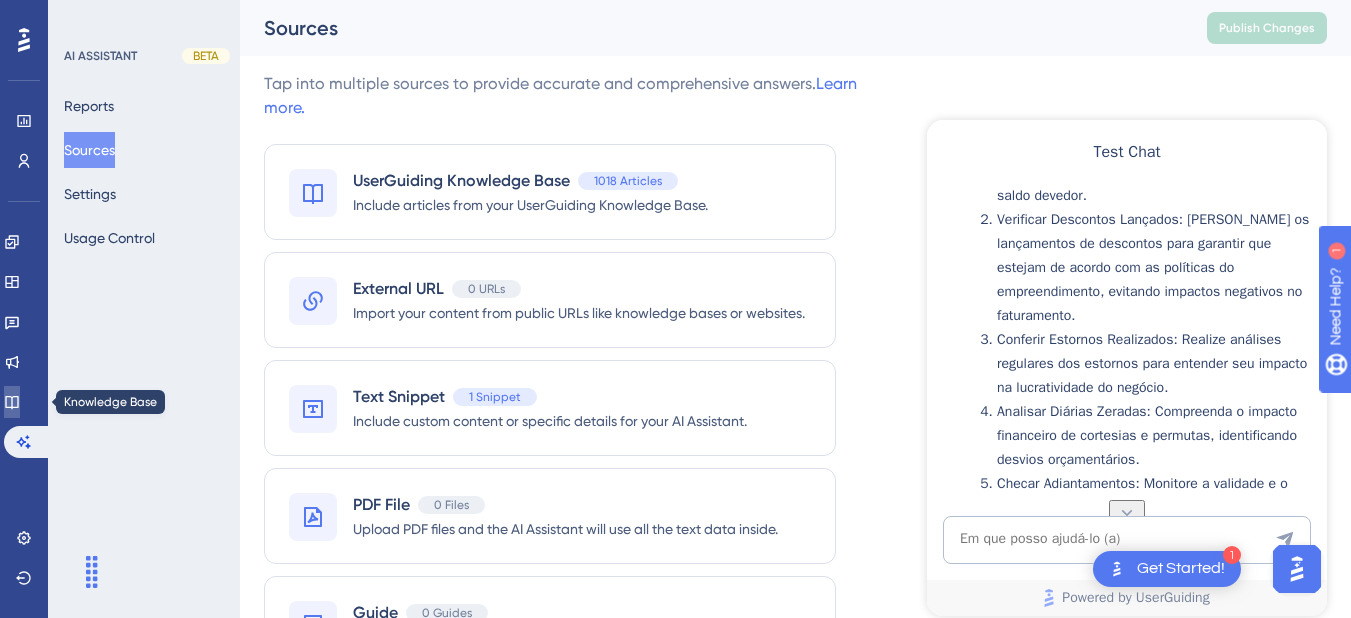 click 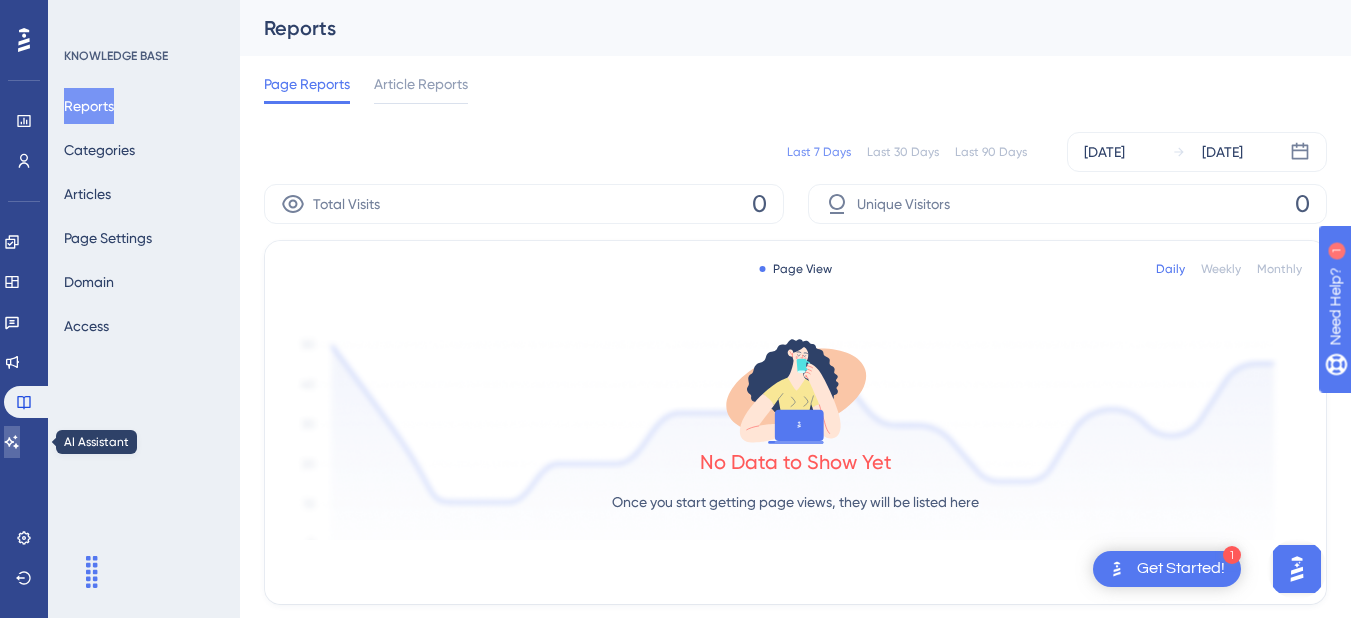 click at bounding box center [12, 442] 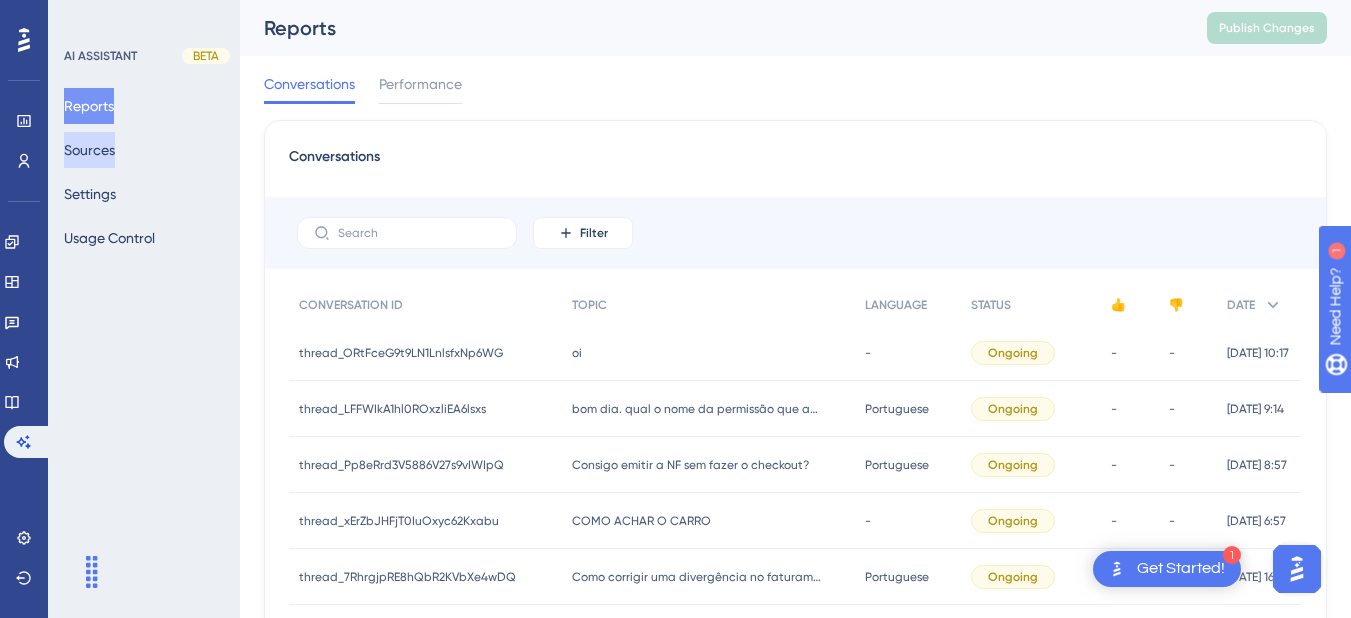click on "Sources" at bounding box center [89, 150] 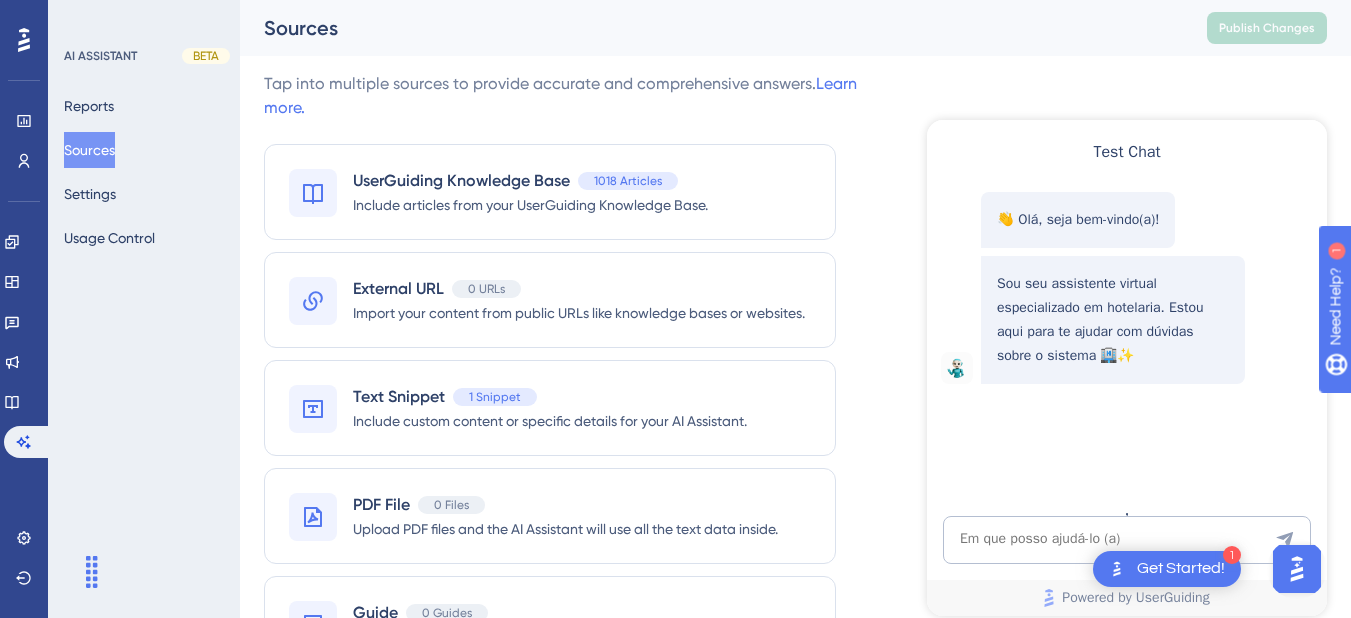 scroll, scrollTop: 0, scrollLeft: 0, axis: both 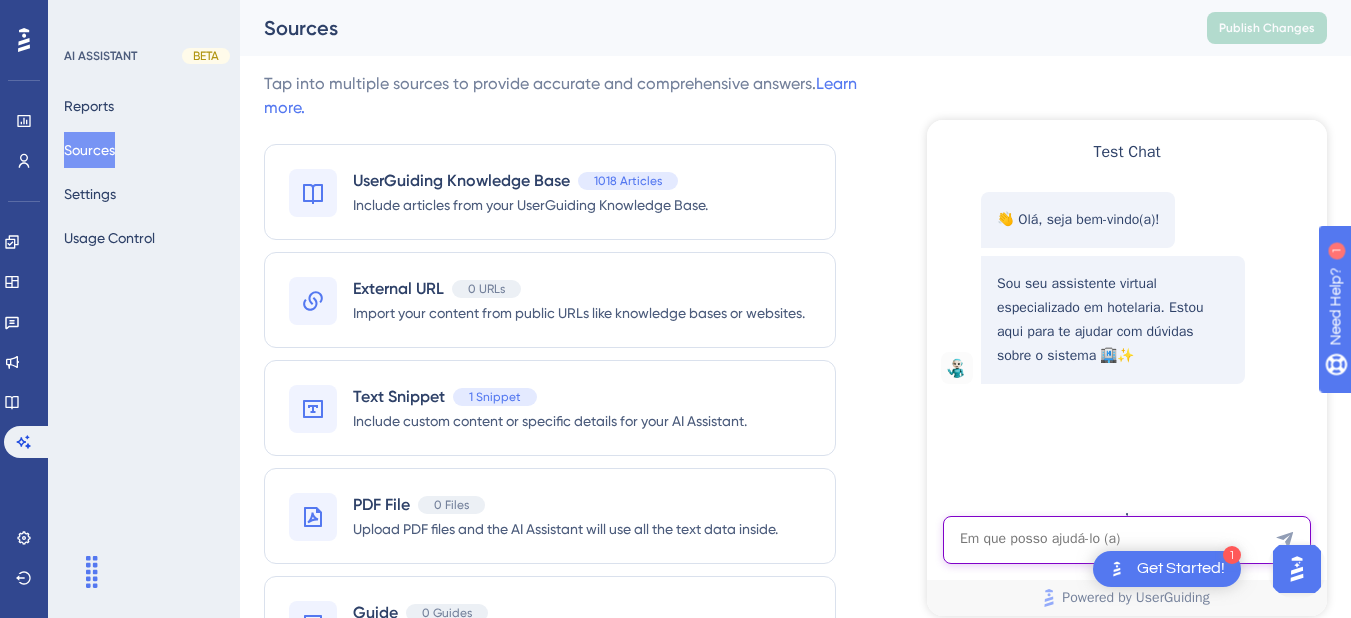 click at bounding box center [1127, 540] 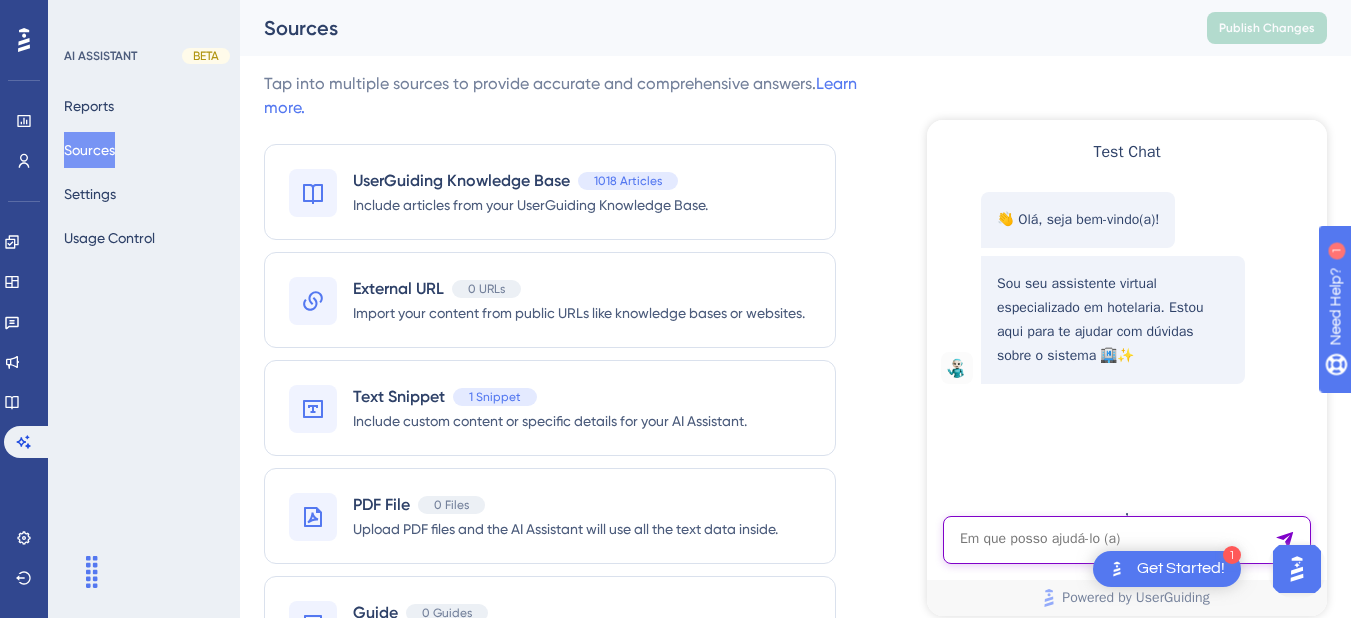 click at bounding box center [1127, 540] 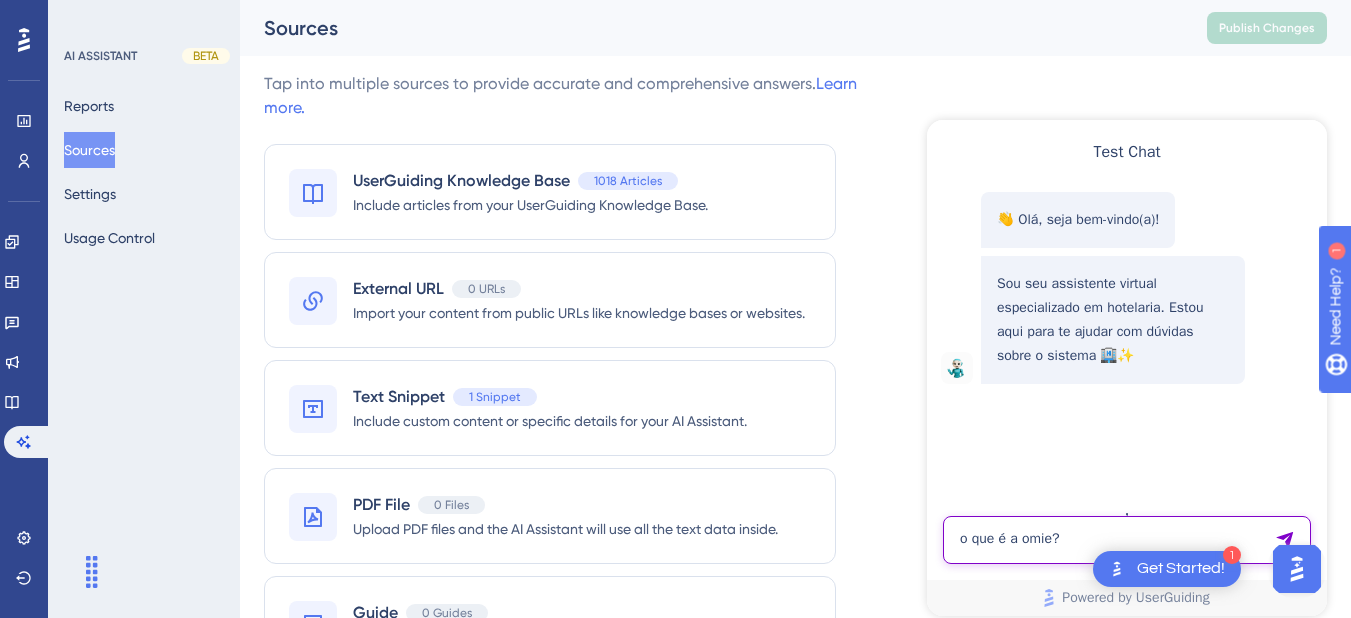 type on "o que é a omie?" 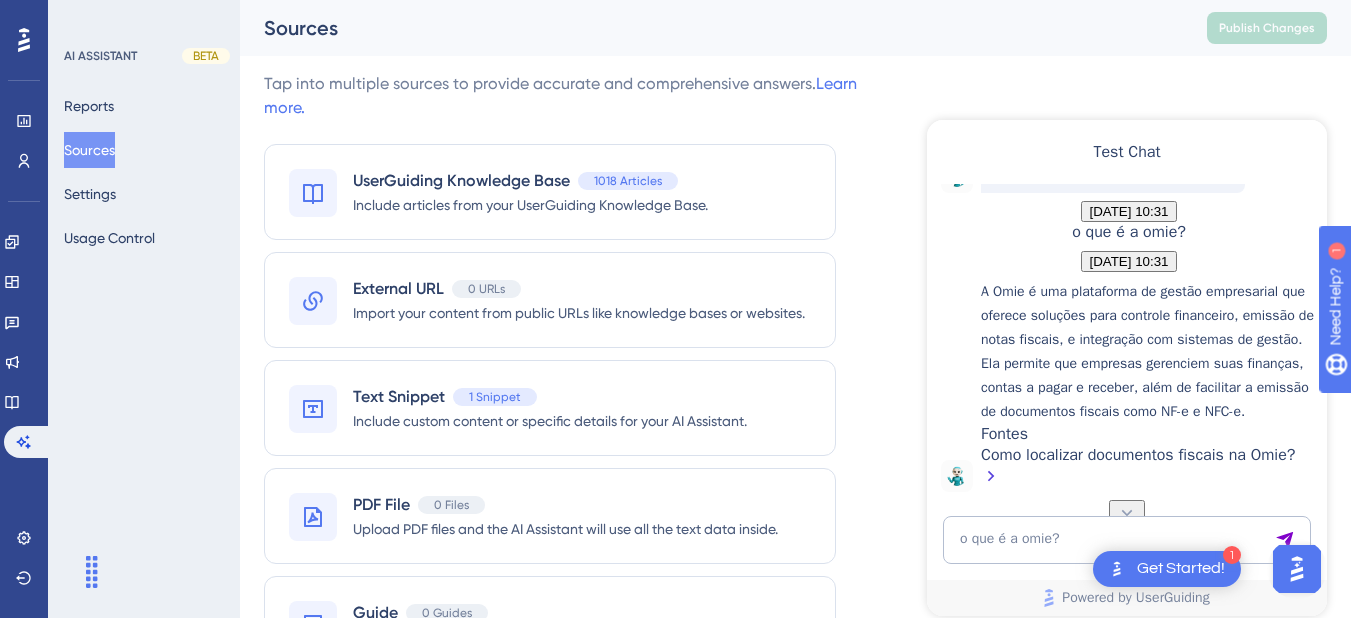 scroll, scrollTop: 326, scrollLeft: 0, axis: vertical 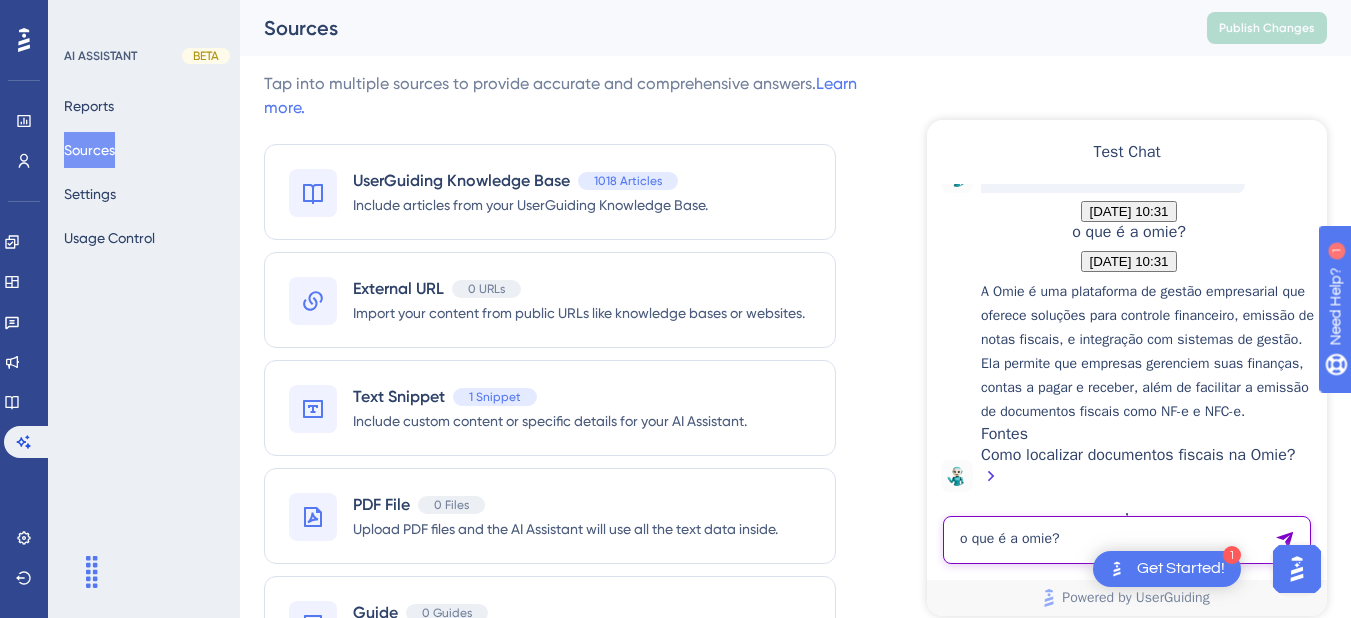 click on "o que é a omie?" at bounding box center [1127, 540] 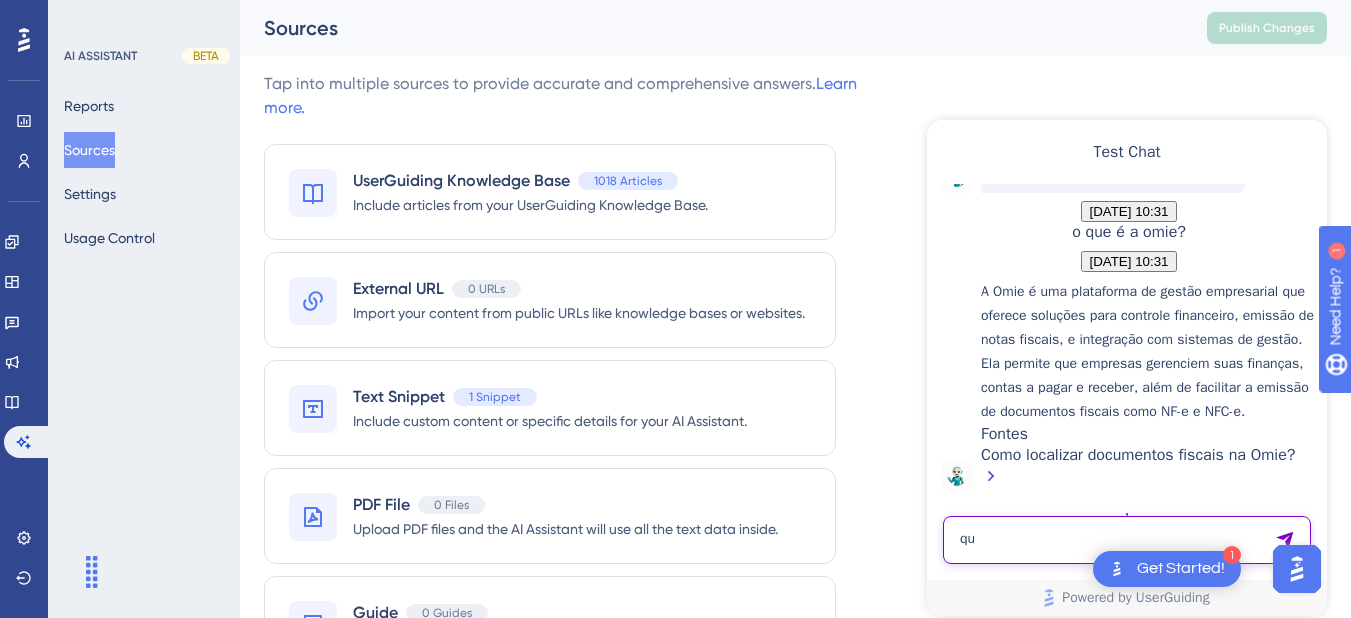 type on "q" 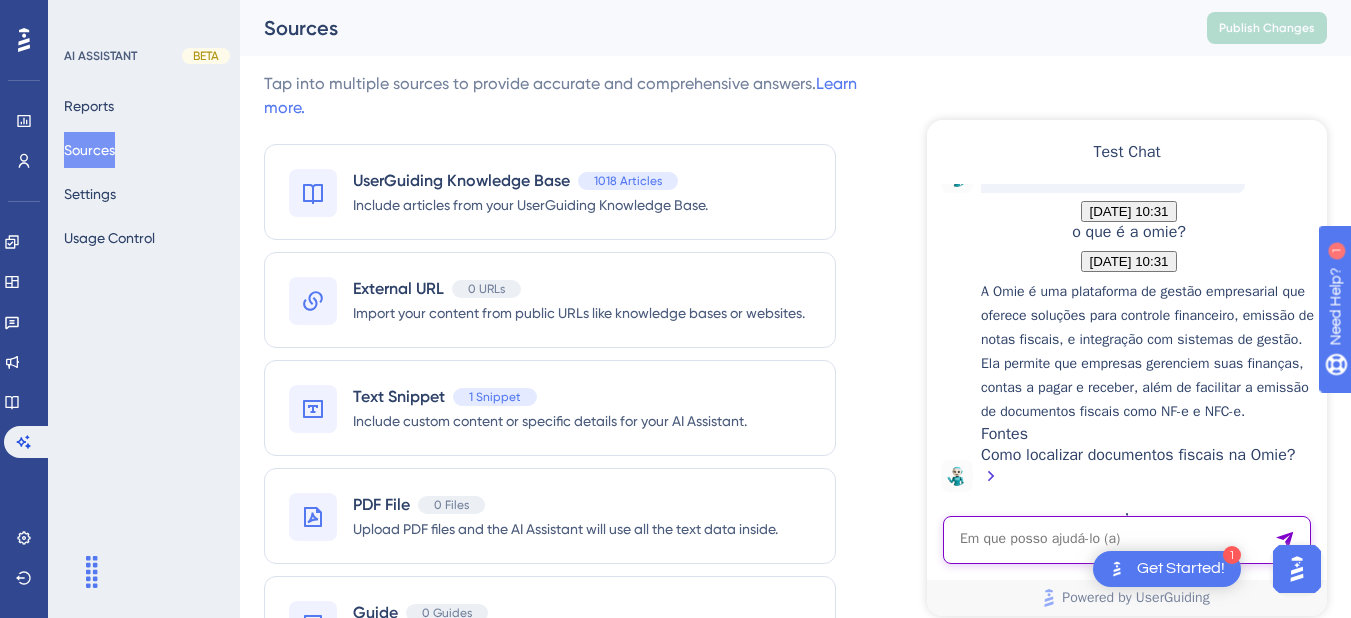 type on "o" 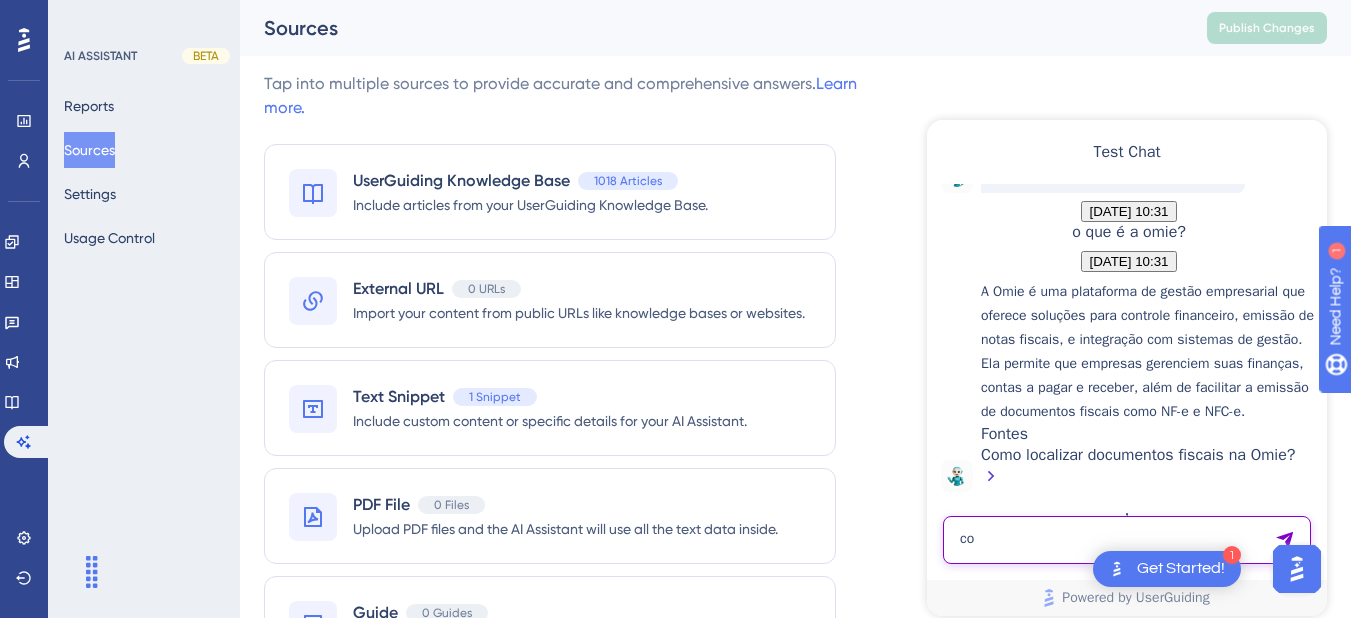 type on "c" 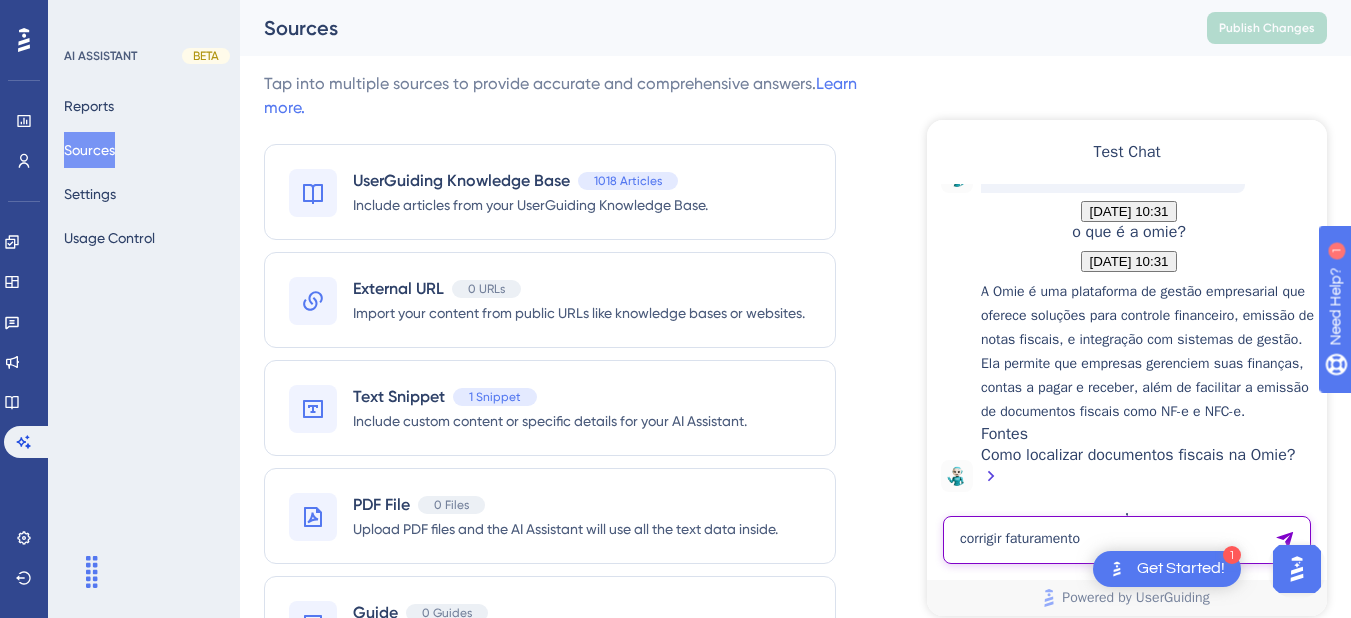 type on "corrigir faturamento" 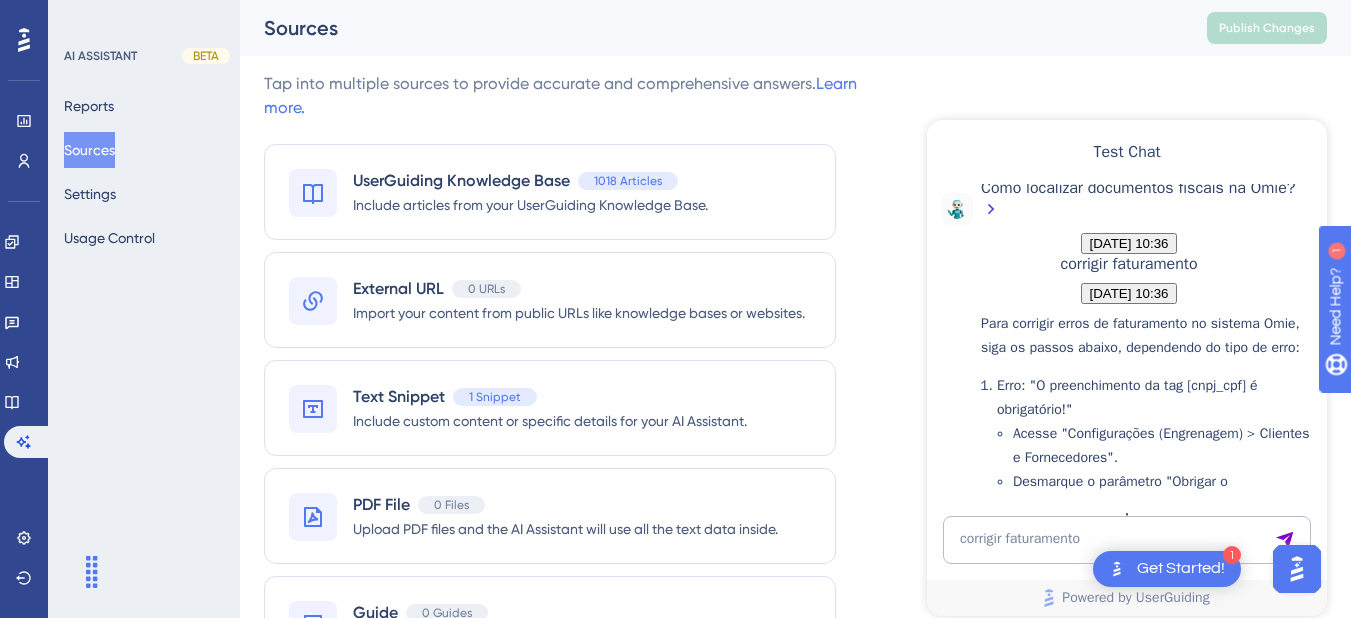 scroll, scrollTop: 1388, scrollLeft: 0, axis: vertical 